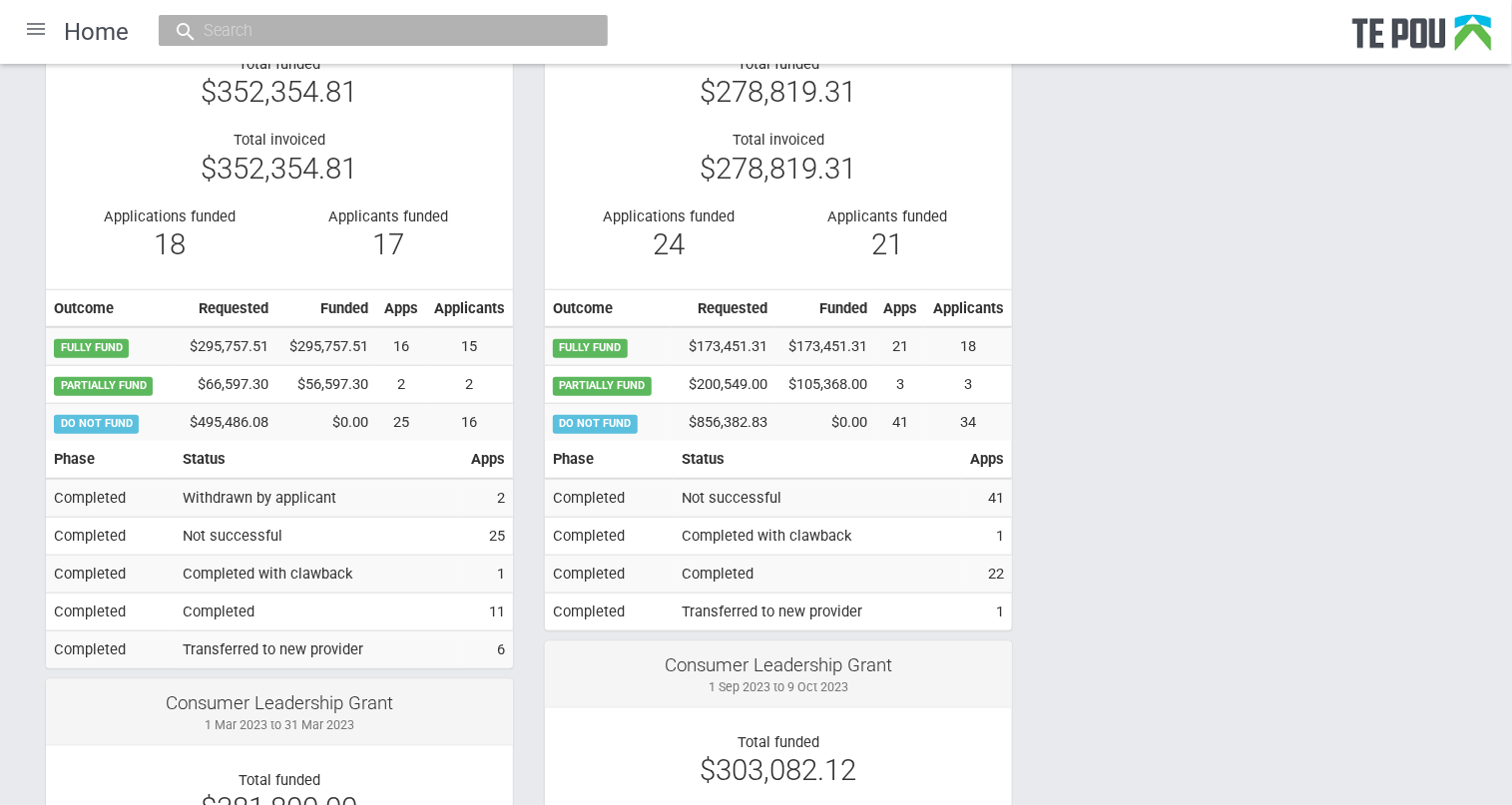 scroll, scrollTop: 443, scrollLeft: 0, axis: vertical 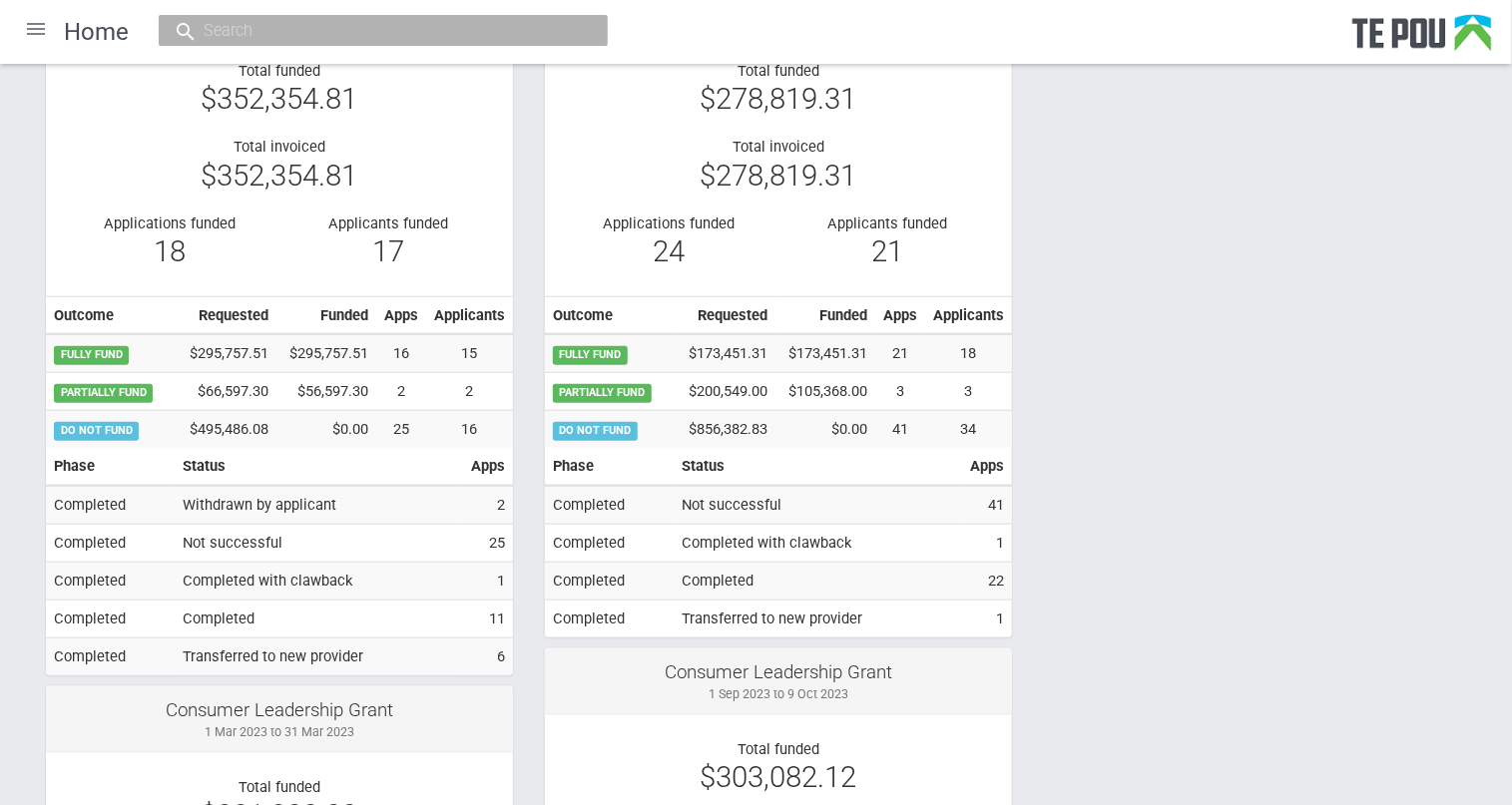 click at bounding box center [36, 29] 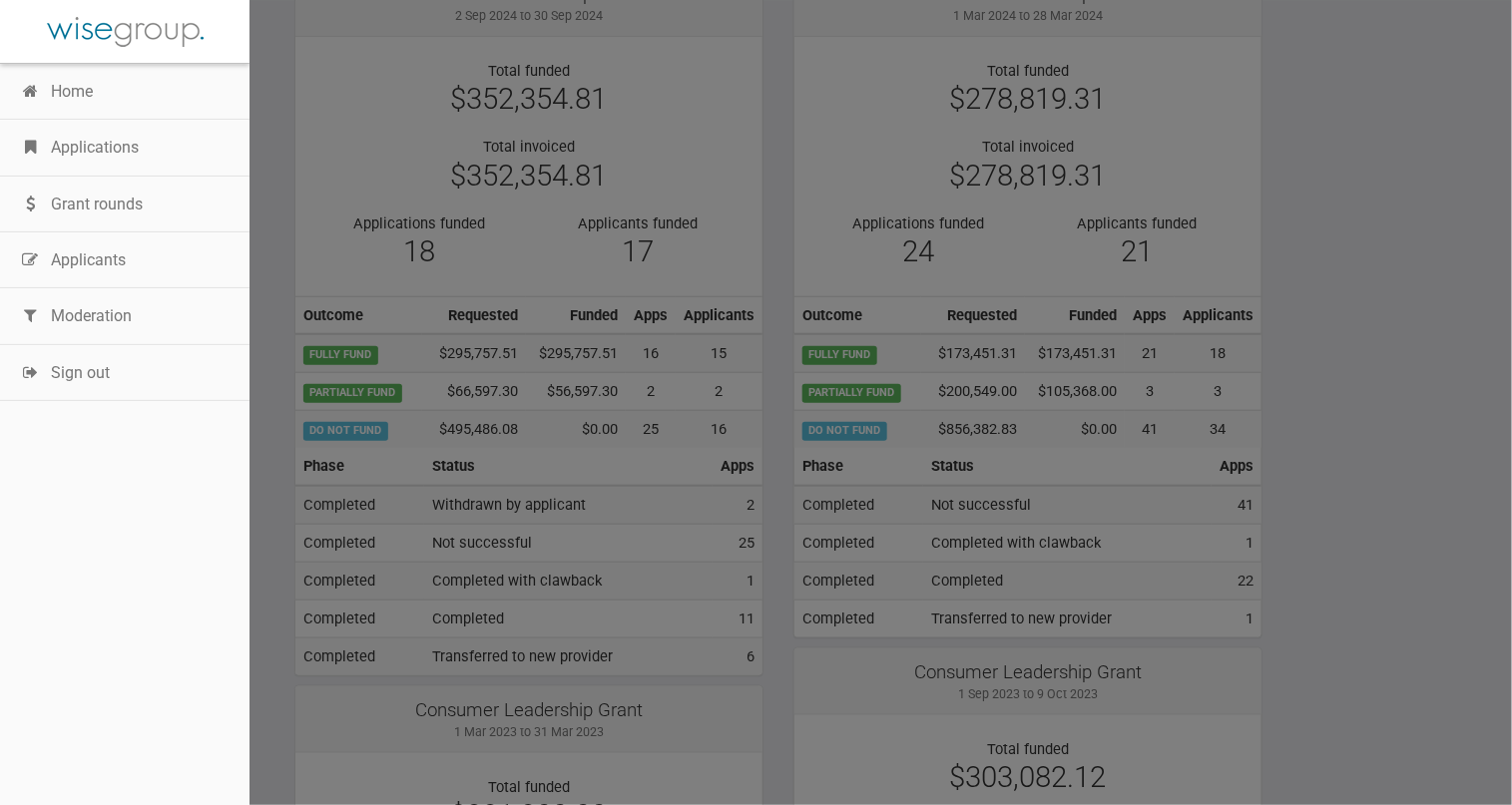 click on "Applications" at bounding box center (125, 148) 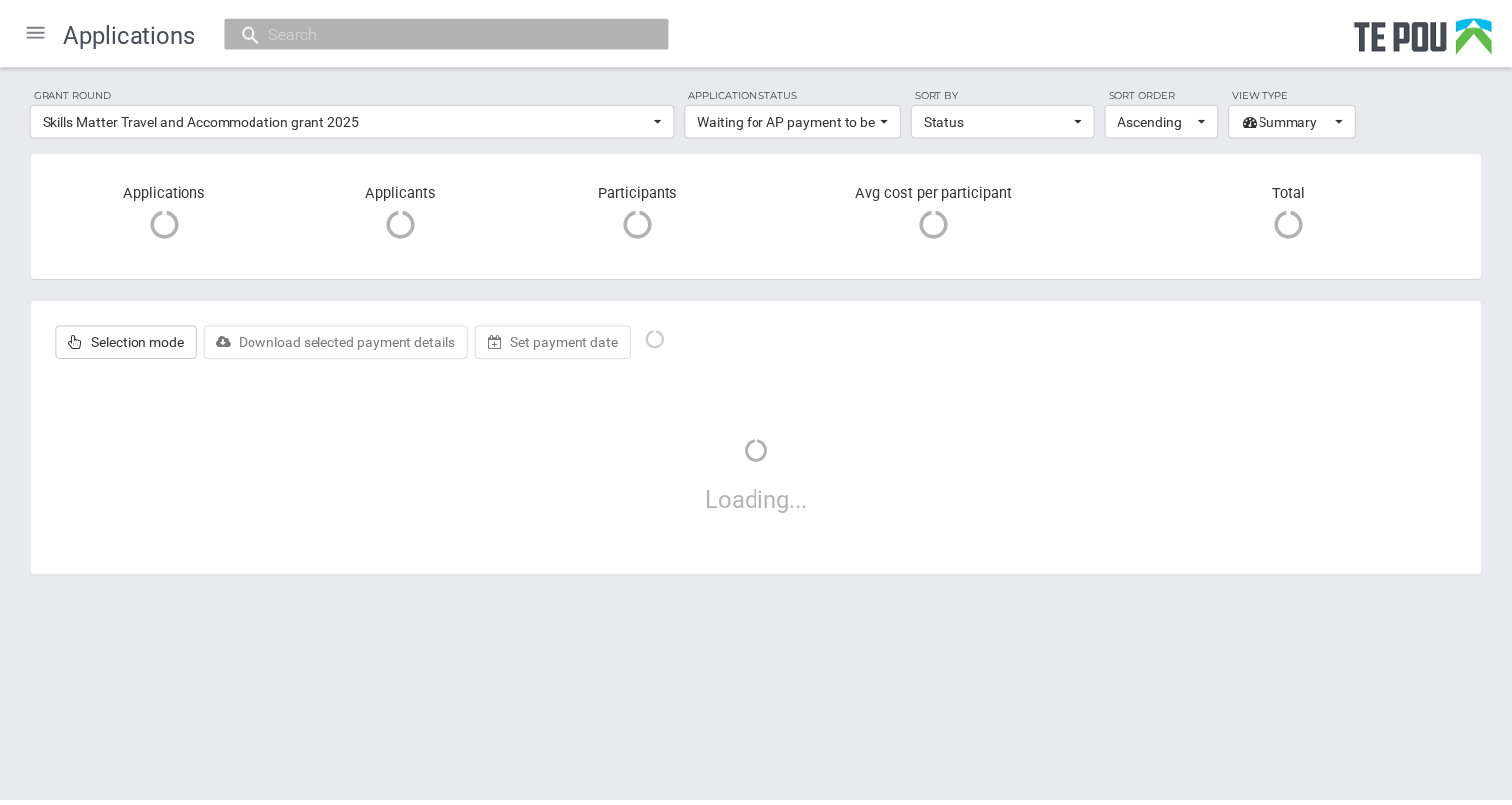 scroll, scrollTop: 0, scrollLeft: 0, axis: both 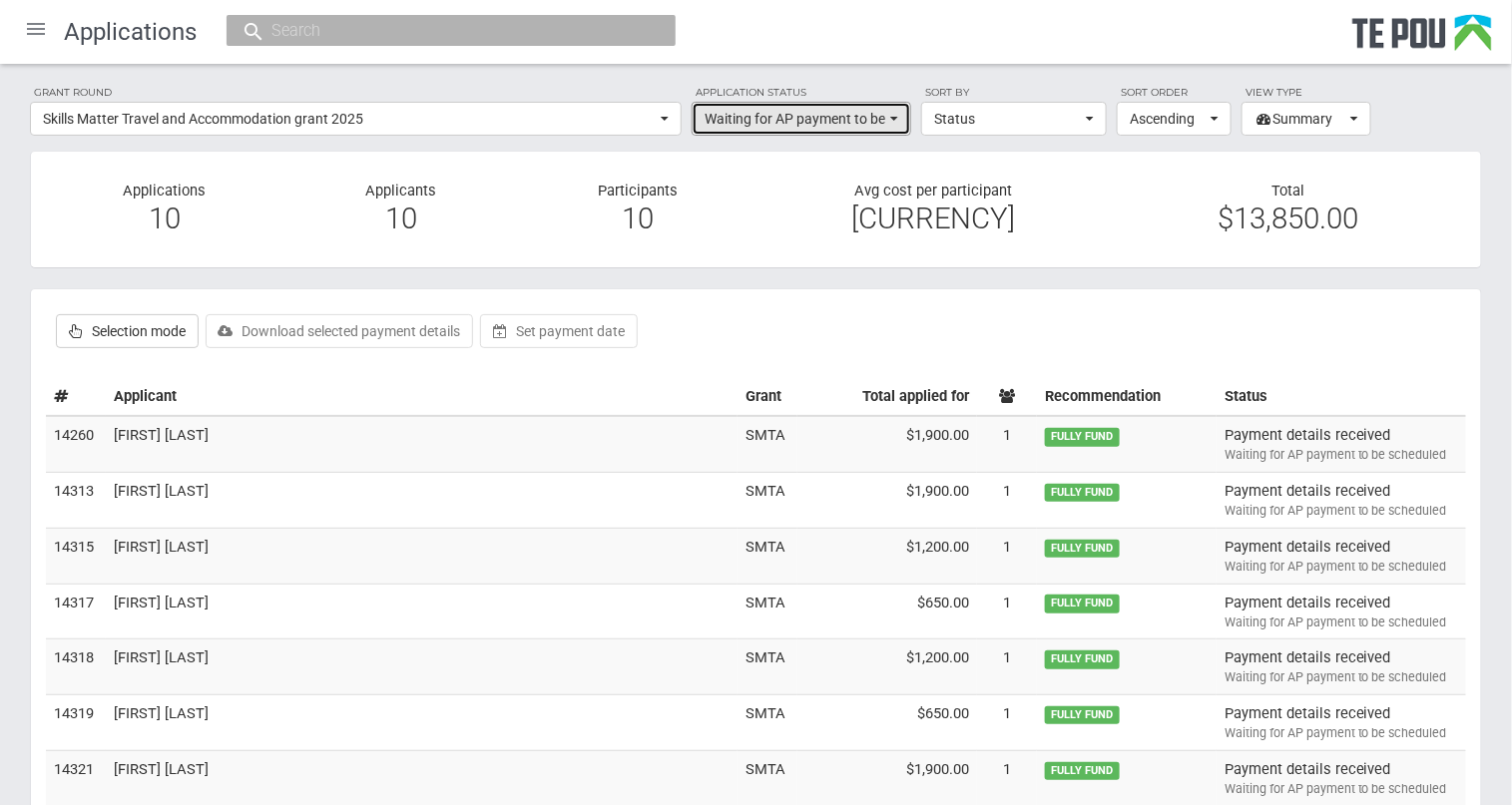 click on "Waiting for AP payment to be scheduled" at bounding box center (801, 119) 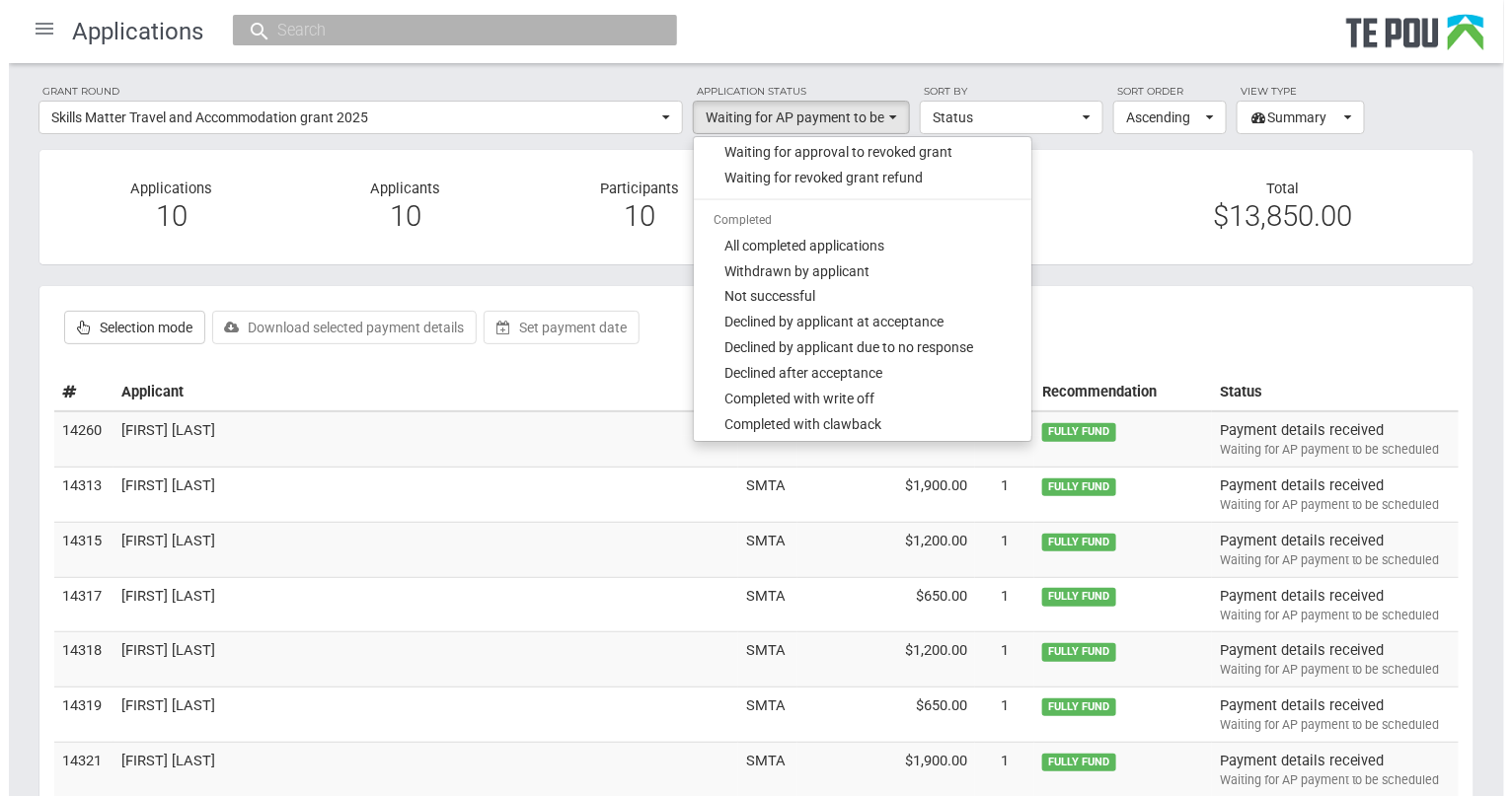 scroll, scrollTop: 1079, scrollLeft: 0, axis: vertical 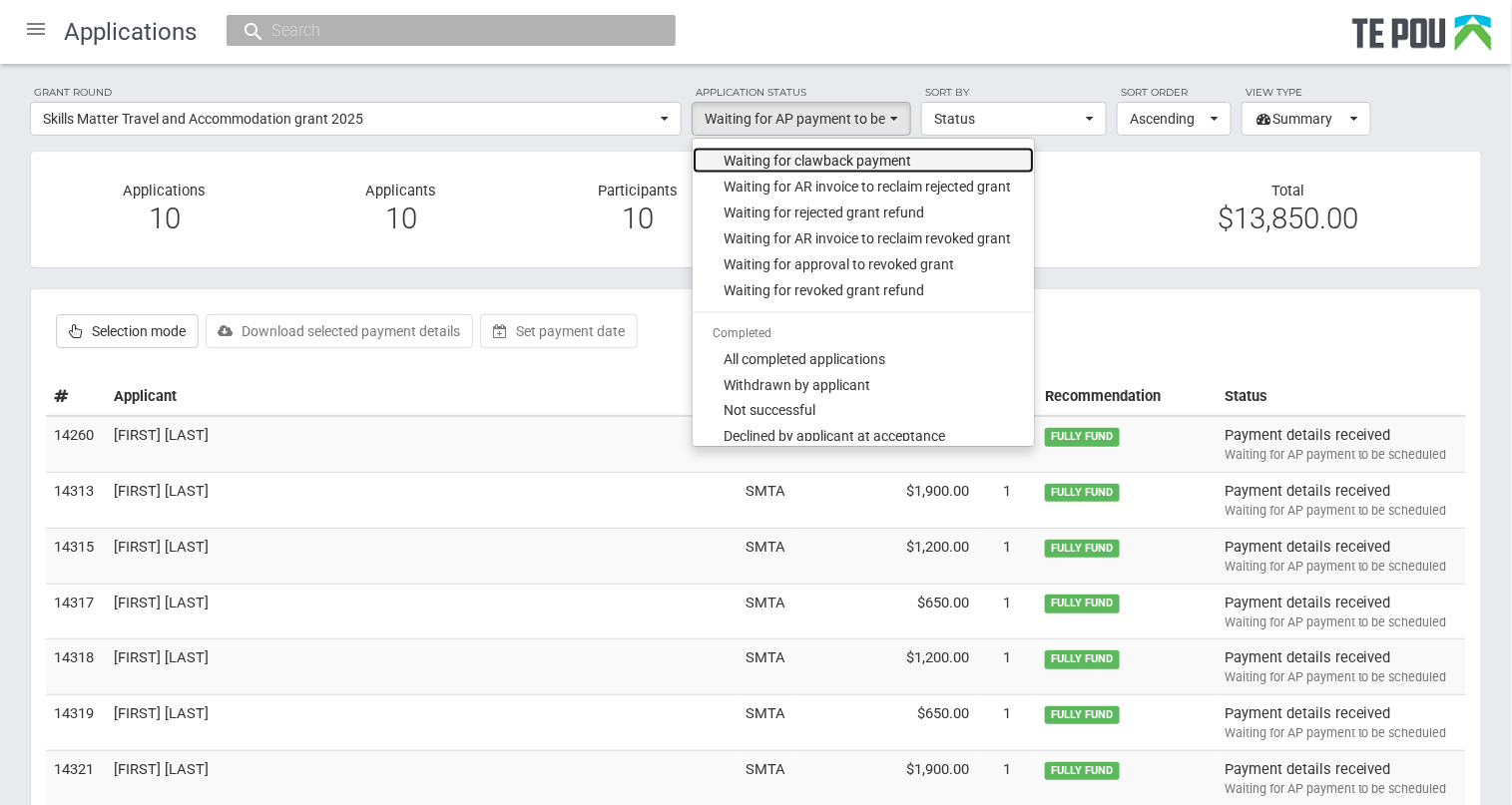 click on "Waiting for clawback payment" at bounding box center [818, 161] 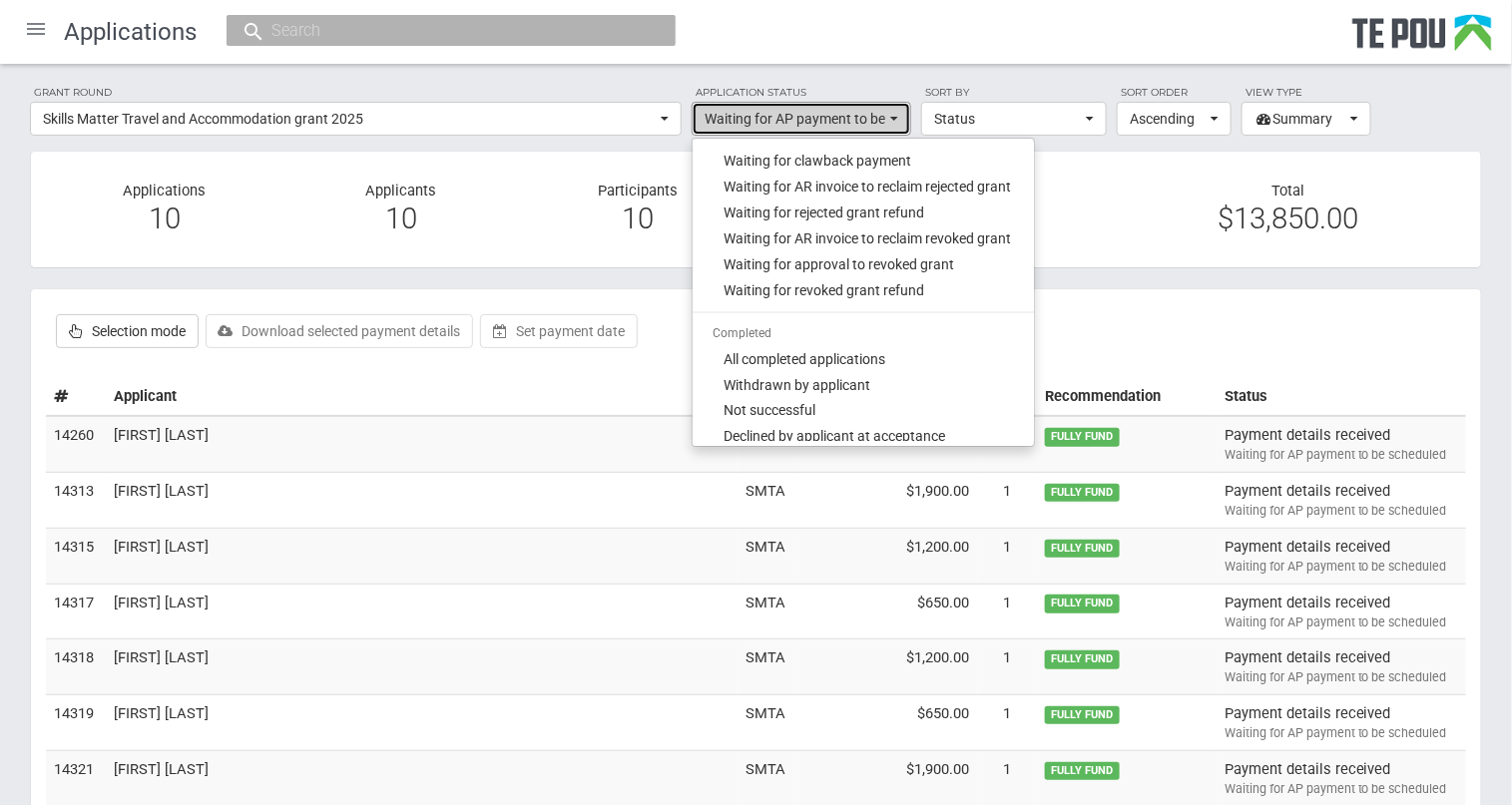 select on "[NUMBER]" 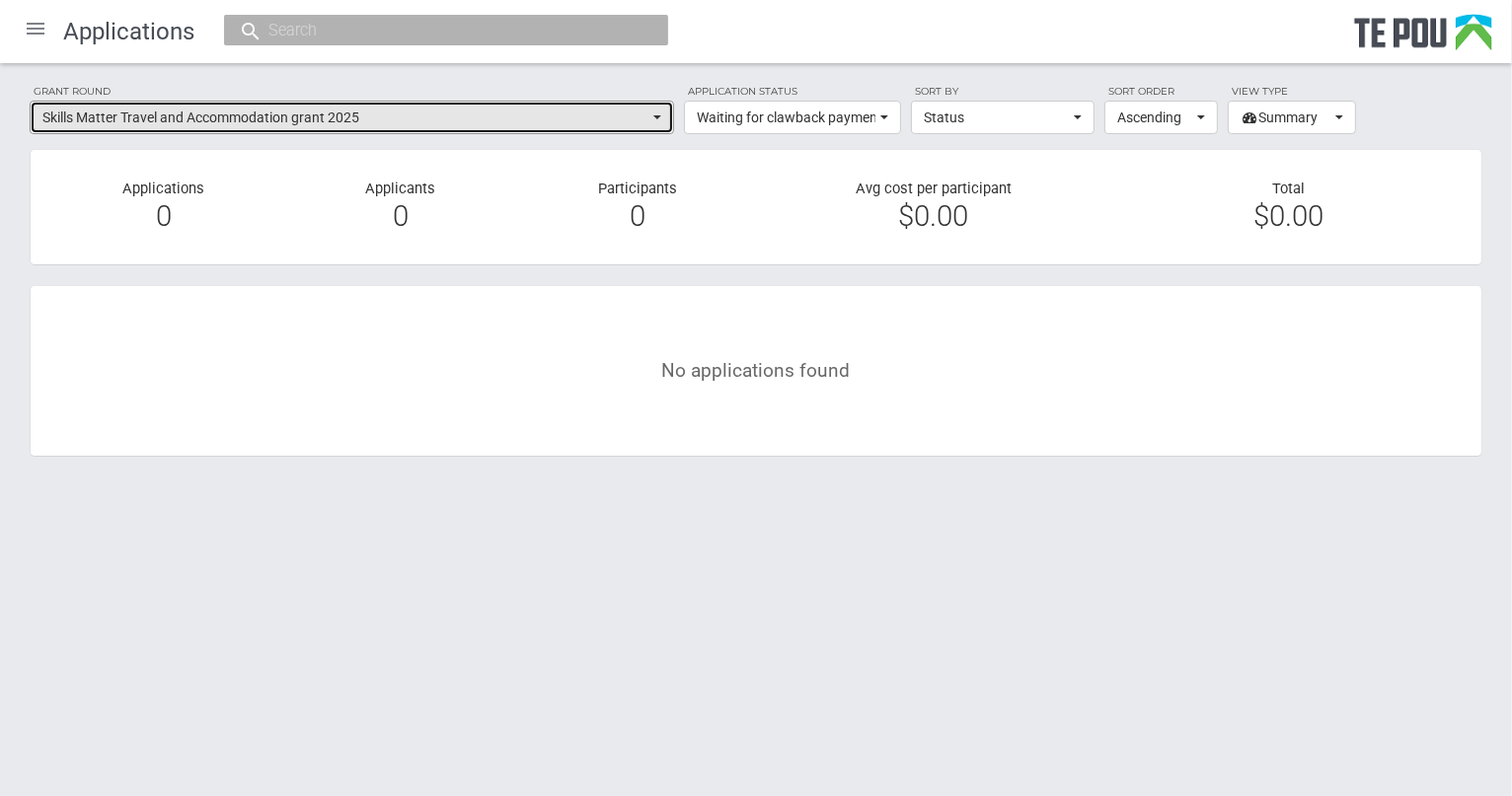 click on "Skills Matter Travel and Accommodation grant 2025" at bounding box center [351, 117] 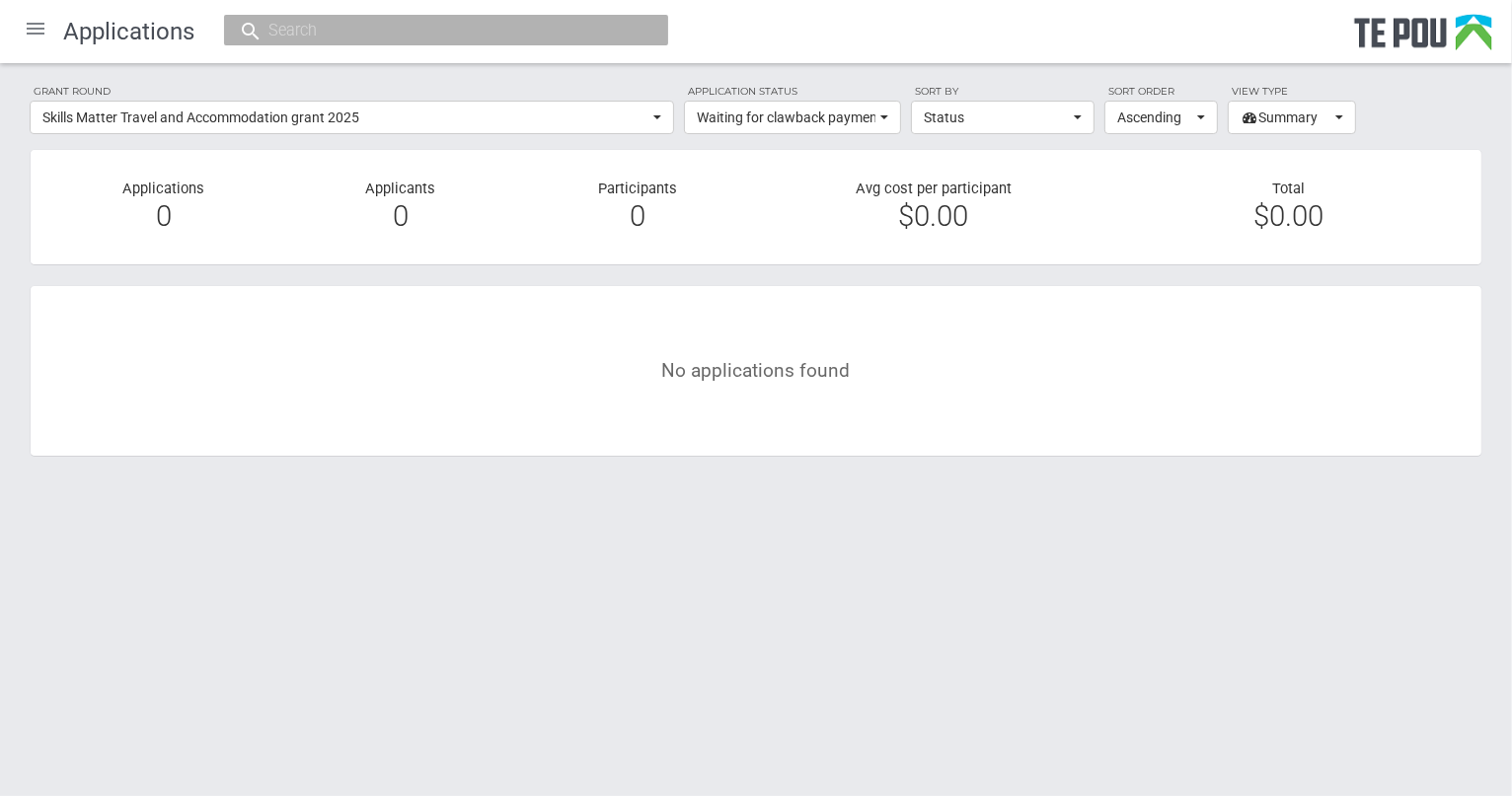 scroll, scrollTop: 1605, scrollLeft: 0, axis: vertical 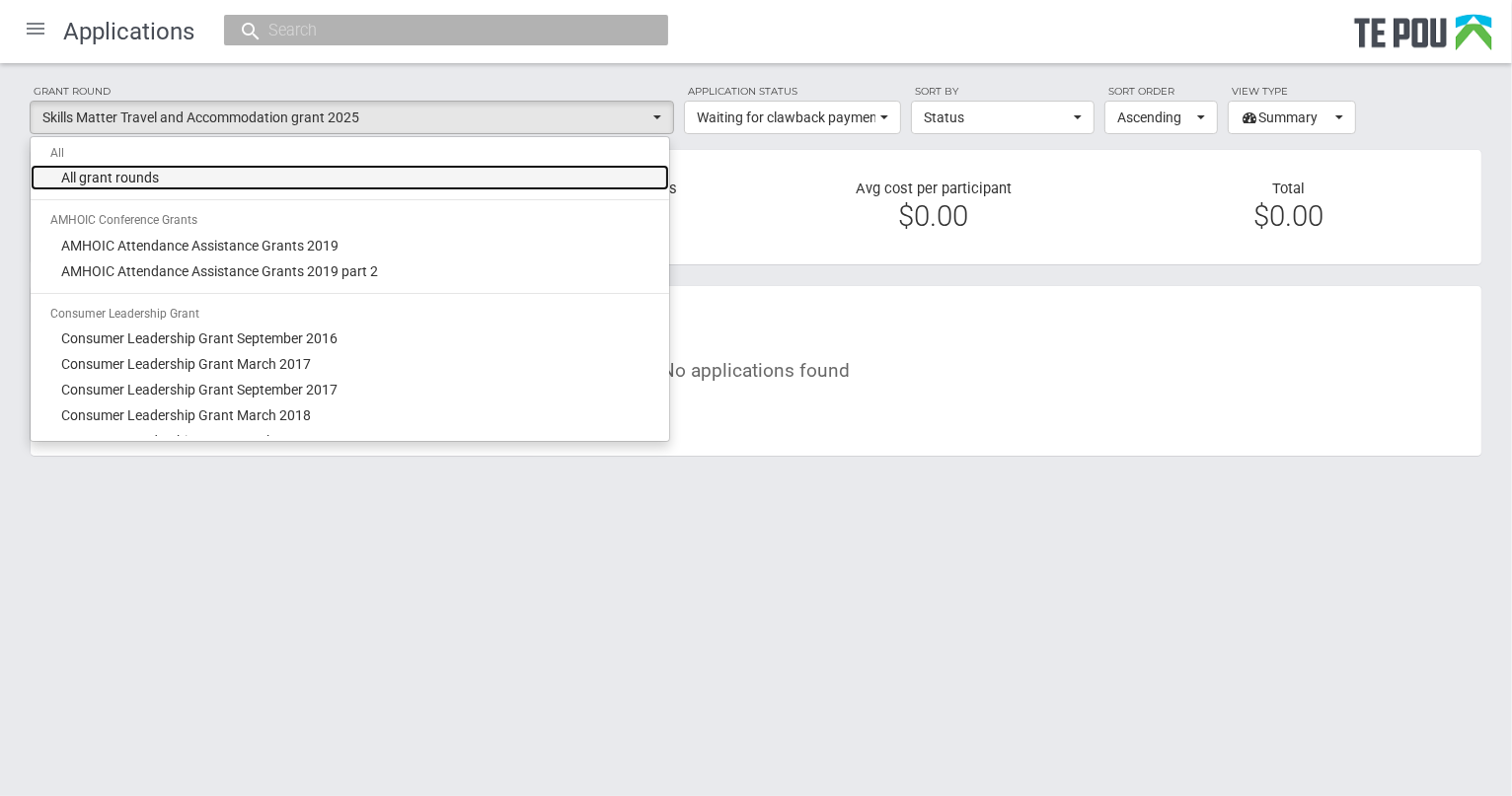 click on "All grant rounds" at bounding box center (349, 178) 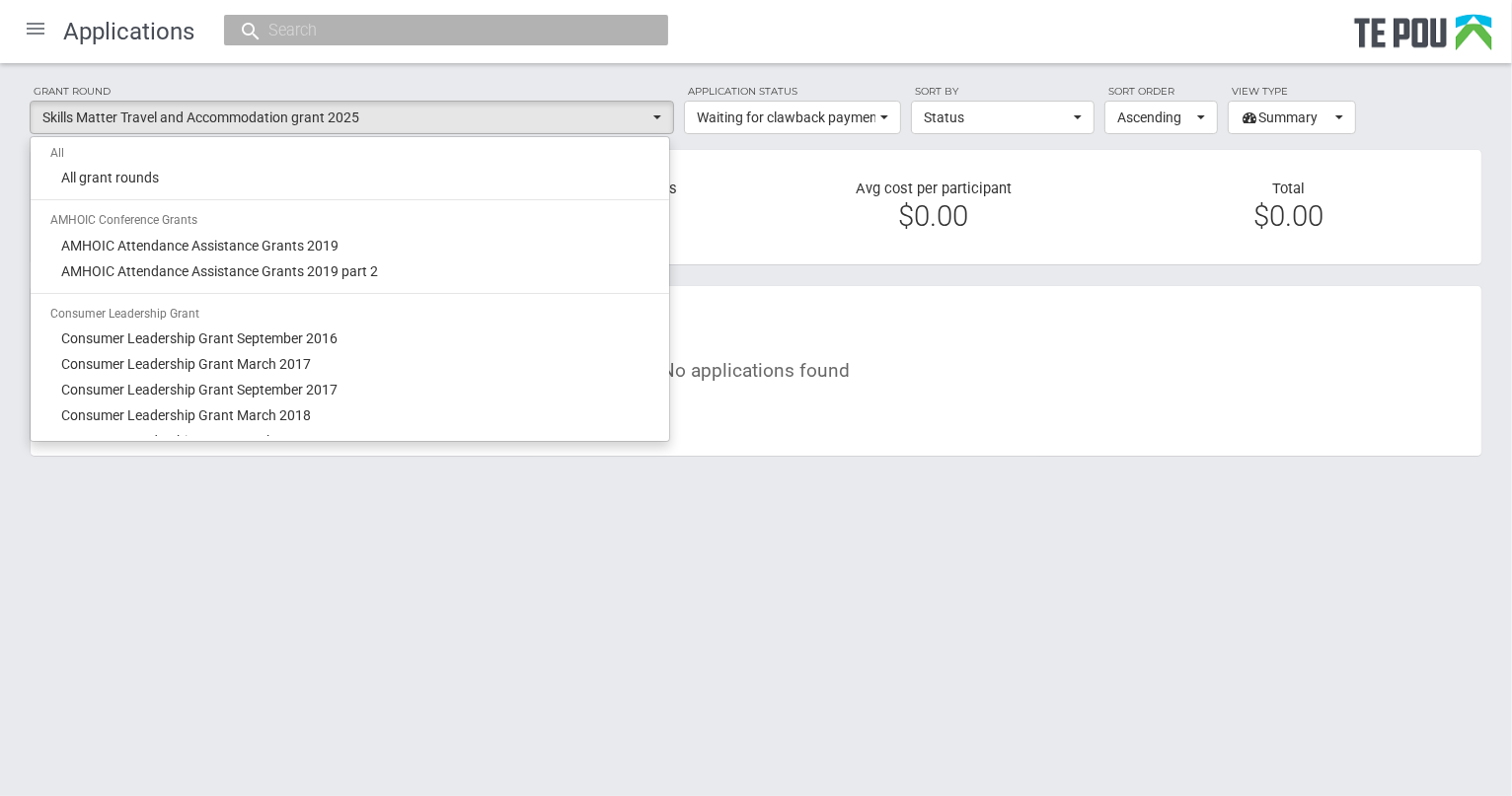 select on "[NUMBER]" 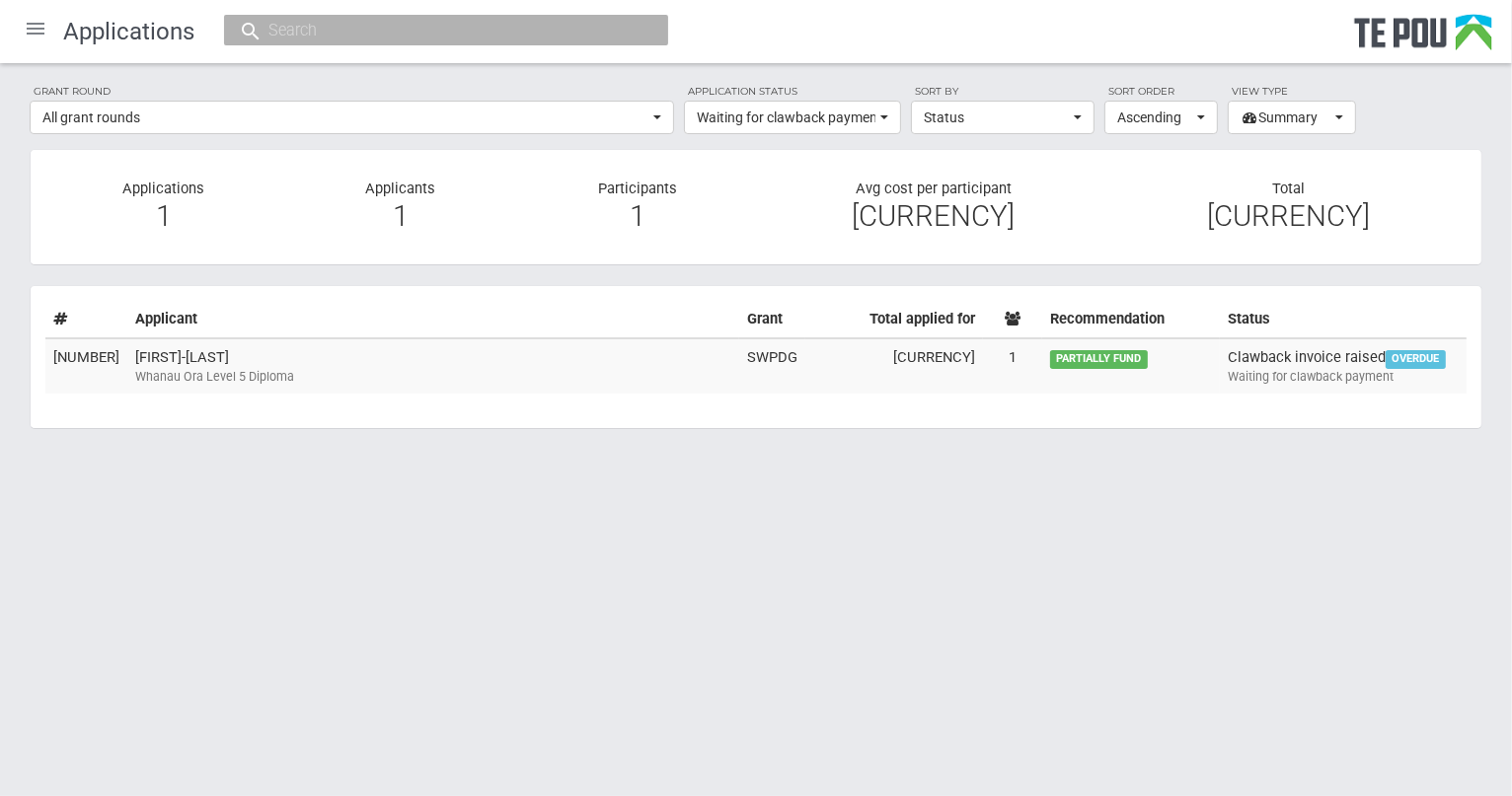 click on "Home
Applications
Grant rounds
Applicants
Organisations
Individuals
Moderation
Sign out
Applications
Grant round 		 All grant rounds   All All grant rounds AMHOIC Conference Grants AMHOIC Attendance Assistance Grants 2019 AMHOIC Attendance Assistance Grants 2019 part 2 Consumer Leadership Grant Consumer Leadership Grant September 2016 Consumer Leadership Grant March 2017 Consumer Leadership Grant September 2017 Consumer Leadership Grant March 2018 Consumer Leadership Grant October 2018 Consumer Leadership Grant March 2019 Consumer Leadership Grant September 2019 Consumer Leadership Grant March 2020 Consumer Leadership Grant October 2020 Consumer Leadership Grant March 2021 Consumer Leadership Grant September 2021 Let’s get real grants" at bounding box center [756, 258] 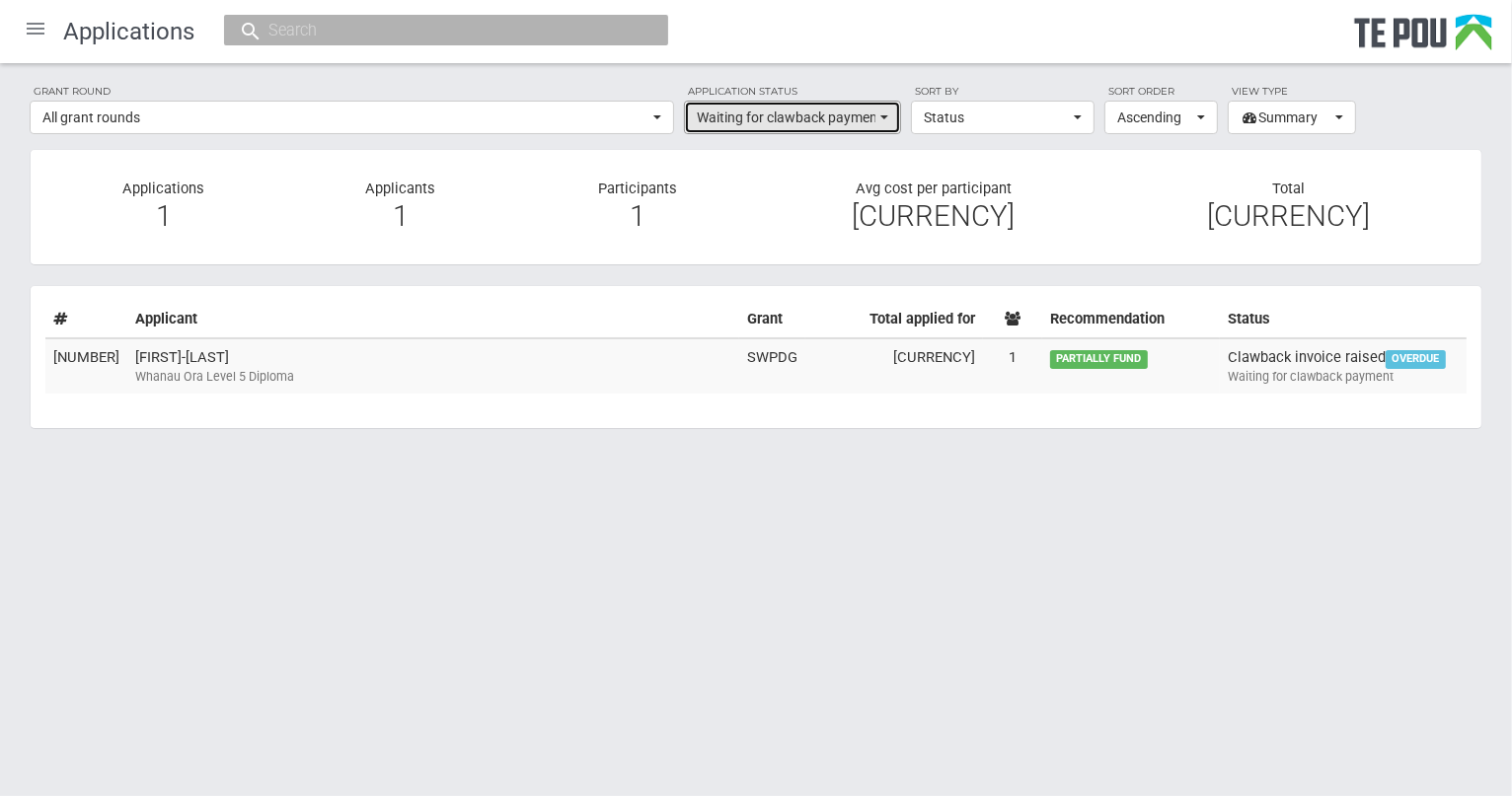 click at bounding box center (884, 117) 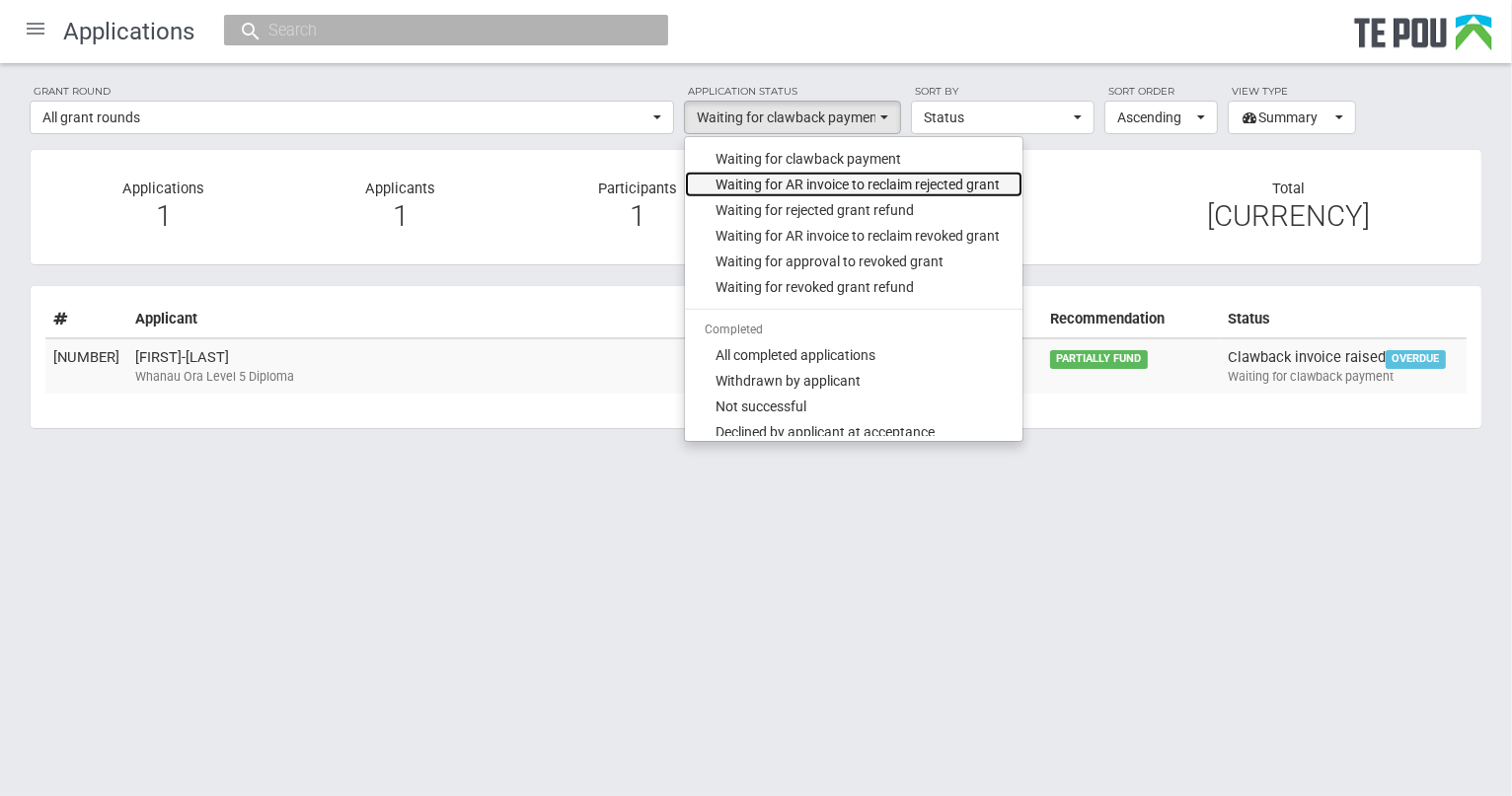 click on "Waiting for AR invoice to reclaim rejected grant" at bounding box center (859, 184) 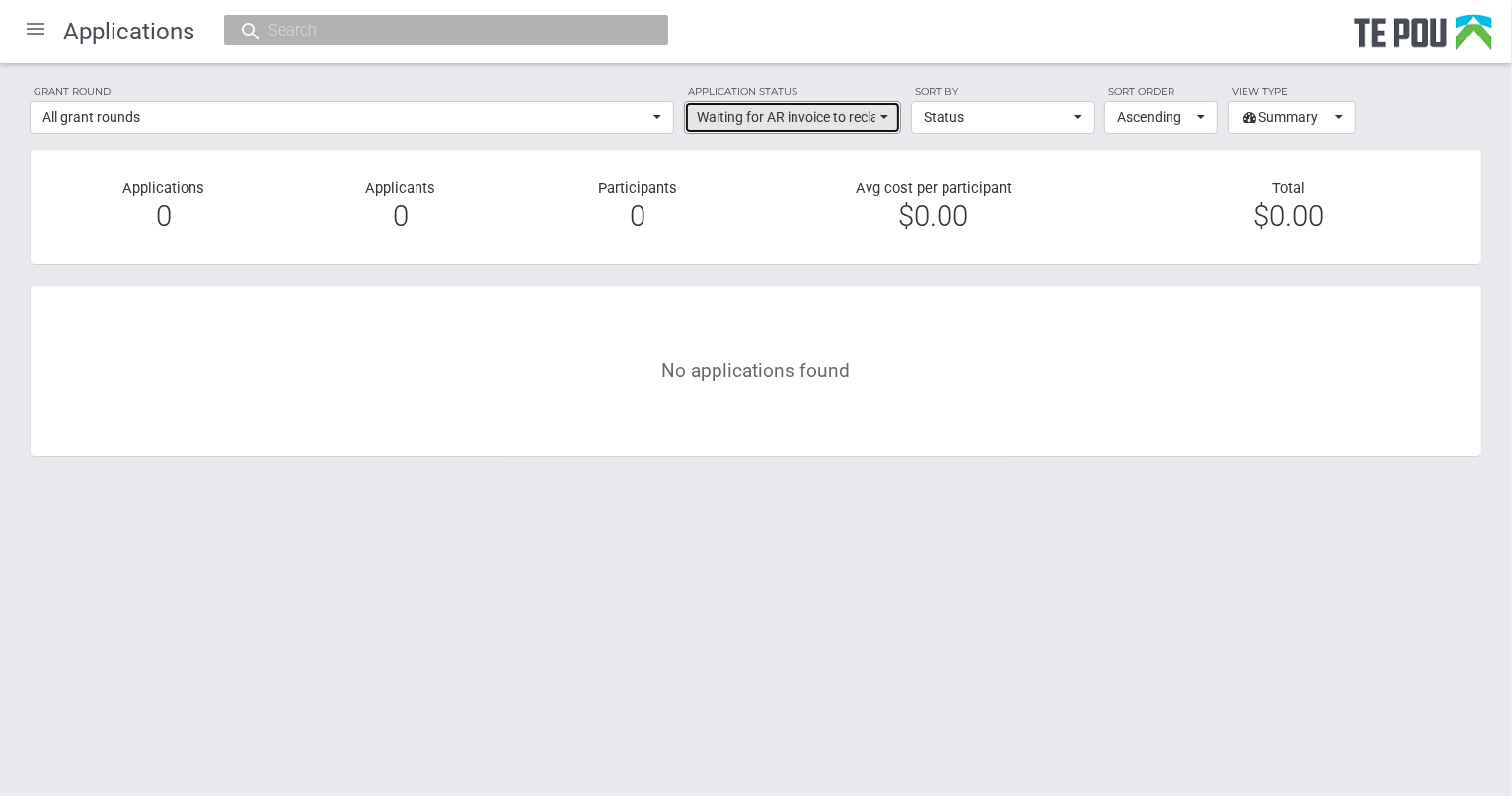 click on "Waiting for AR invoice to reclaim rejected grant" at bounding box center [793, 117] 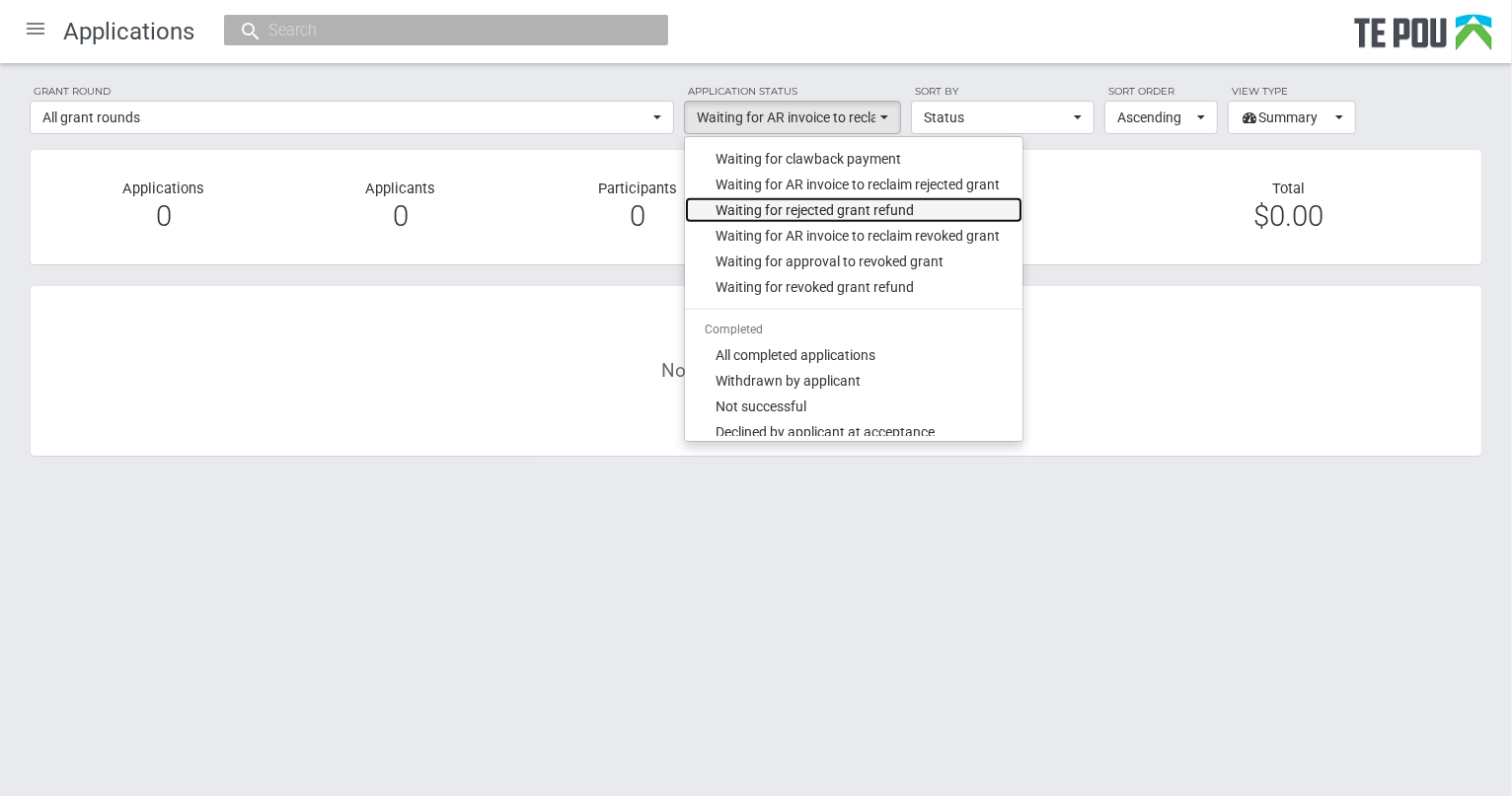 click on "Waiting for rejected grant refund" at bounding box center [815, 210] 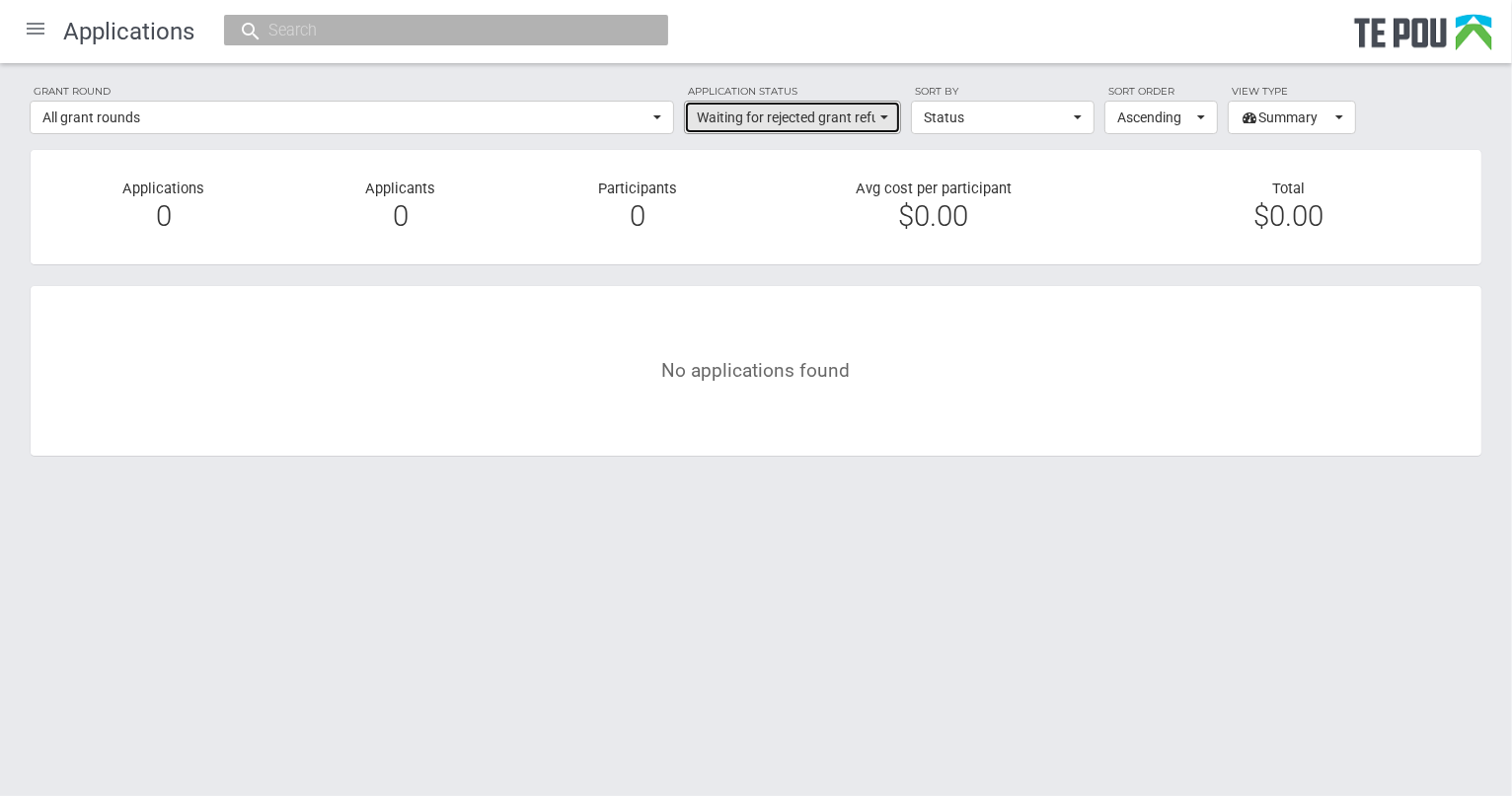 click at bounding box center (884, 117) 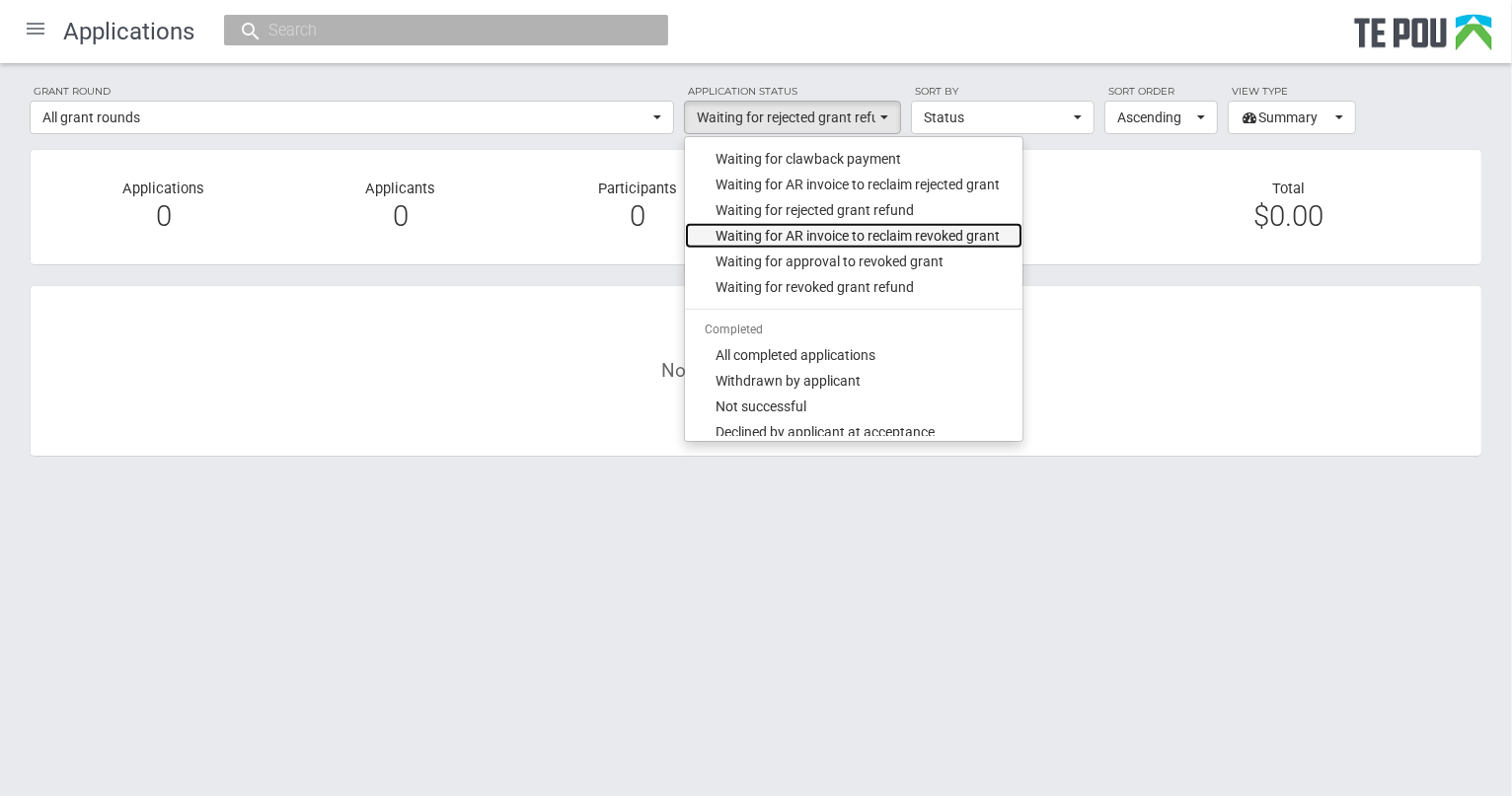 click on "Waiting for AR invoice to reclaim revoked grant" at bounding box center [859, 236] 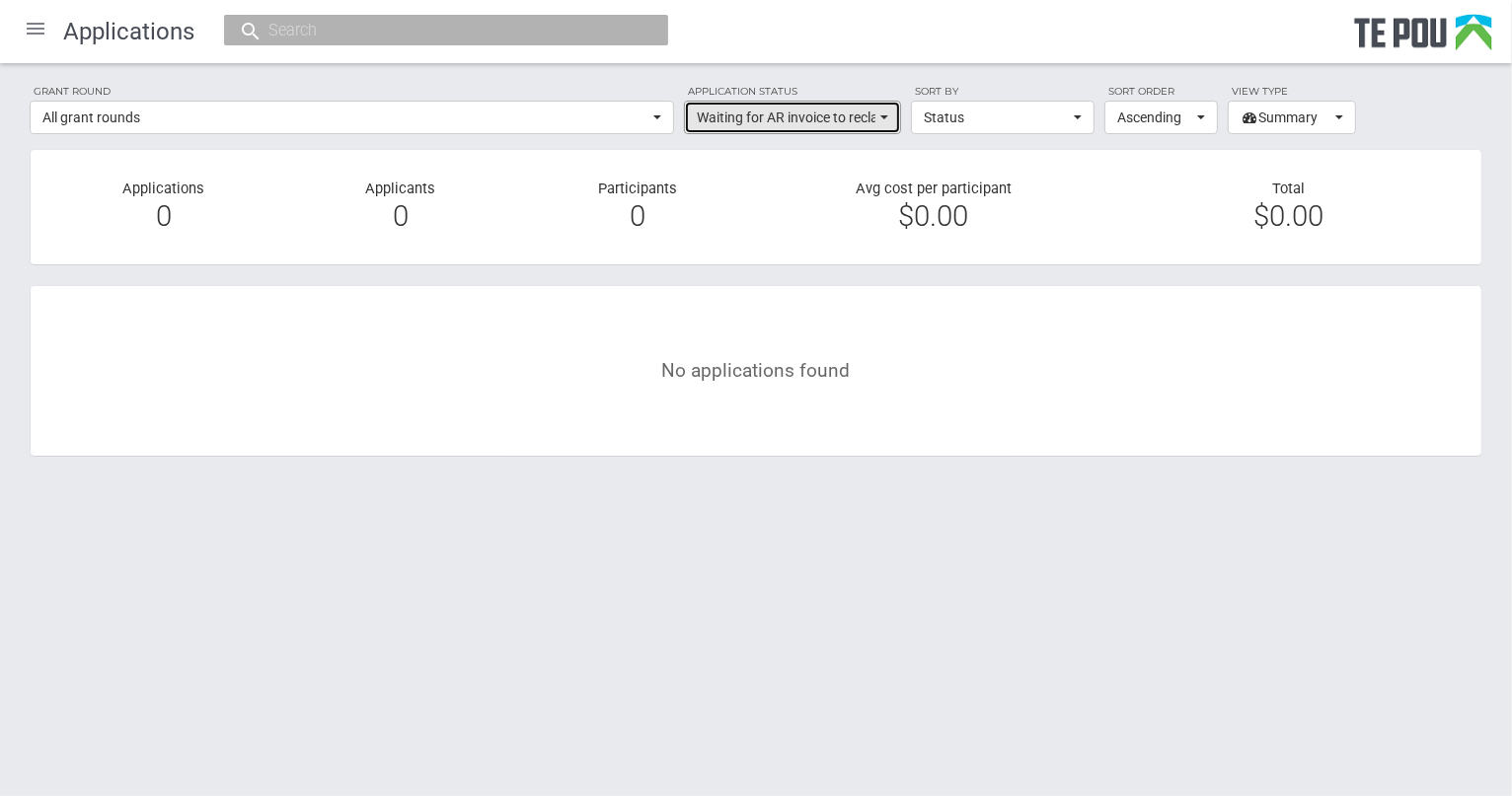 click at bounding box center [884, 117] 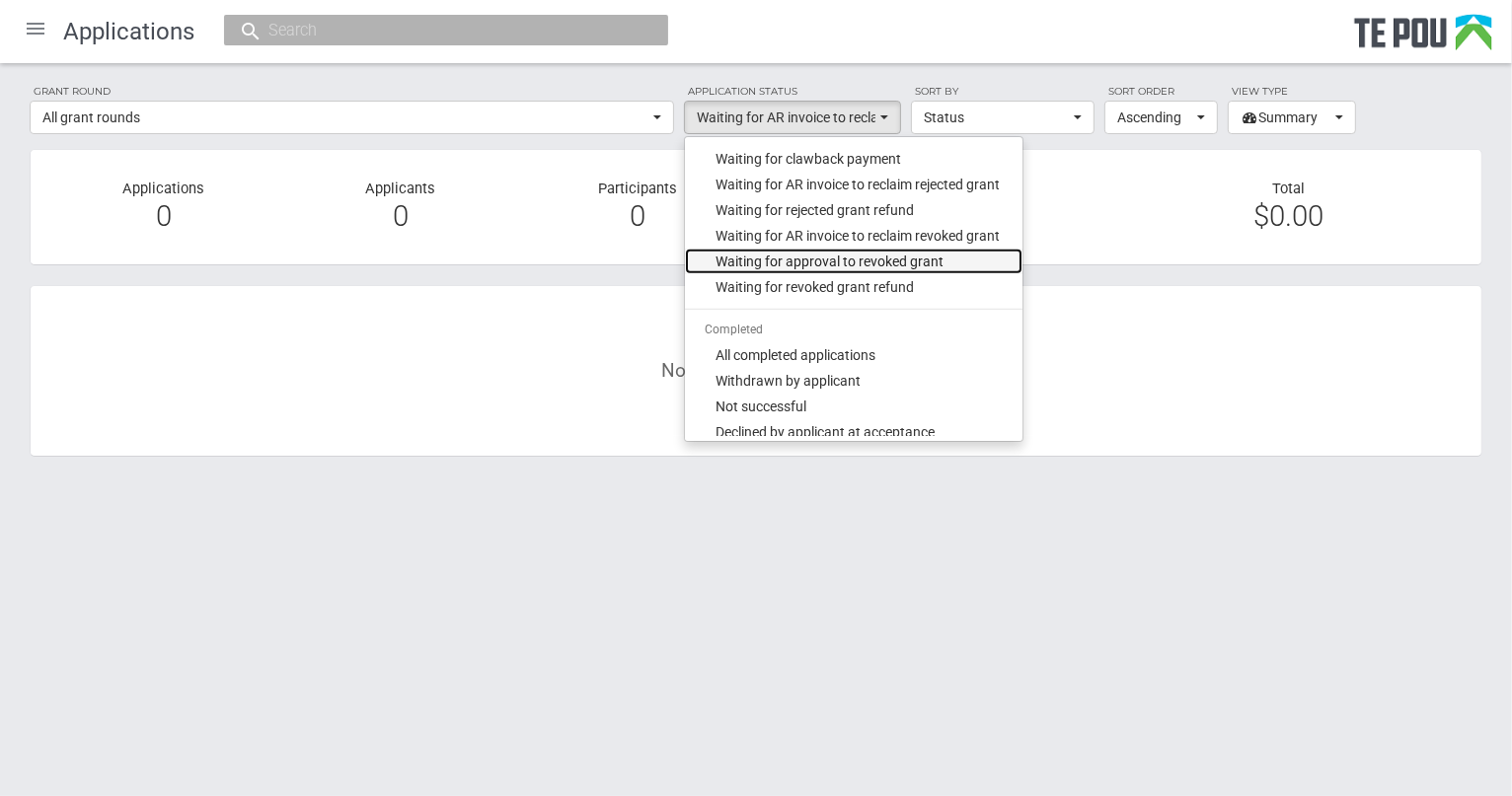 click on "Waiting for approval to revoked grant" at bounding box center [830, 261] 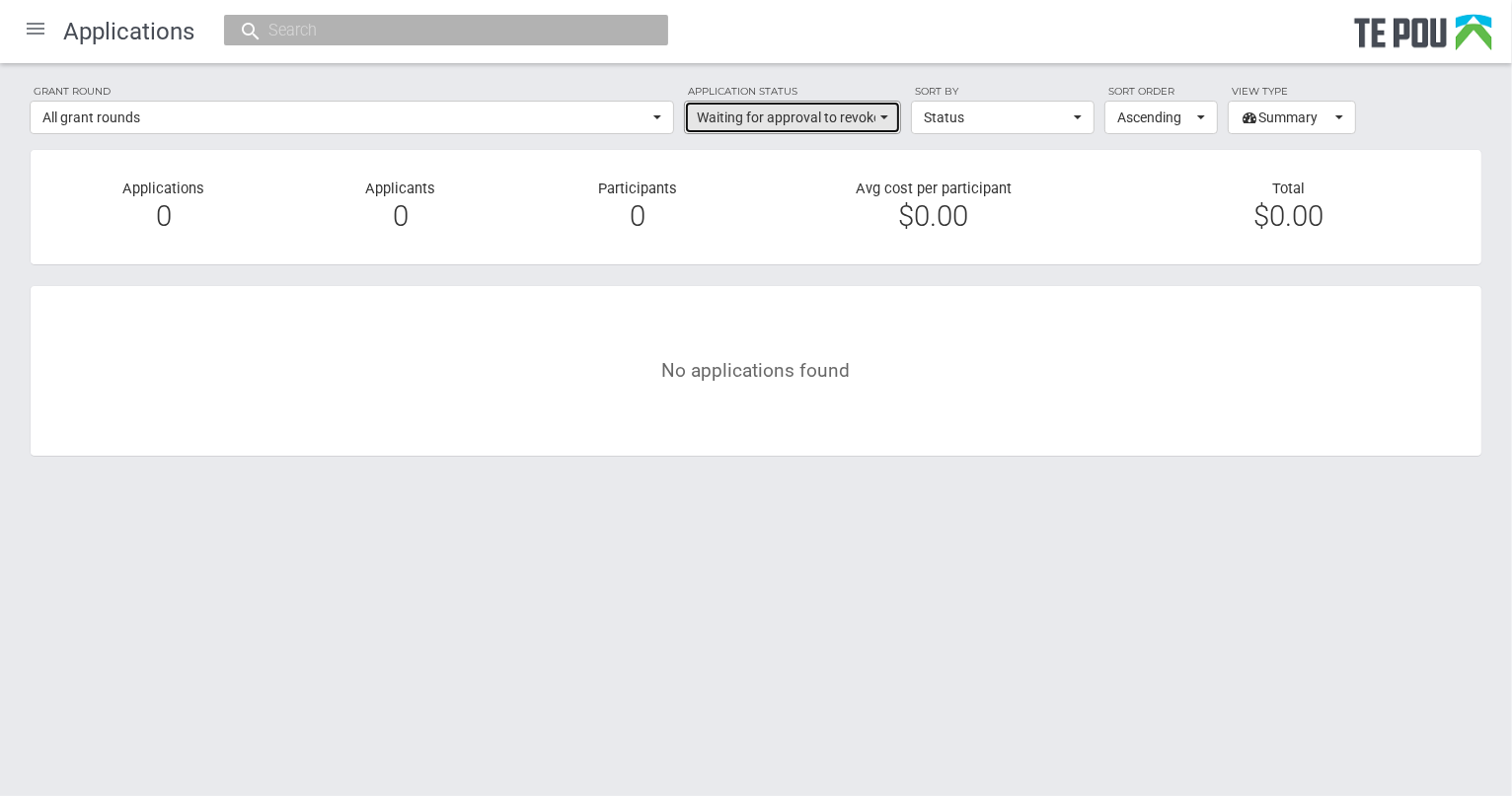 click at bounding box center (884, 117) 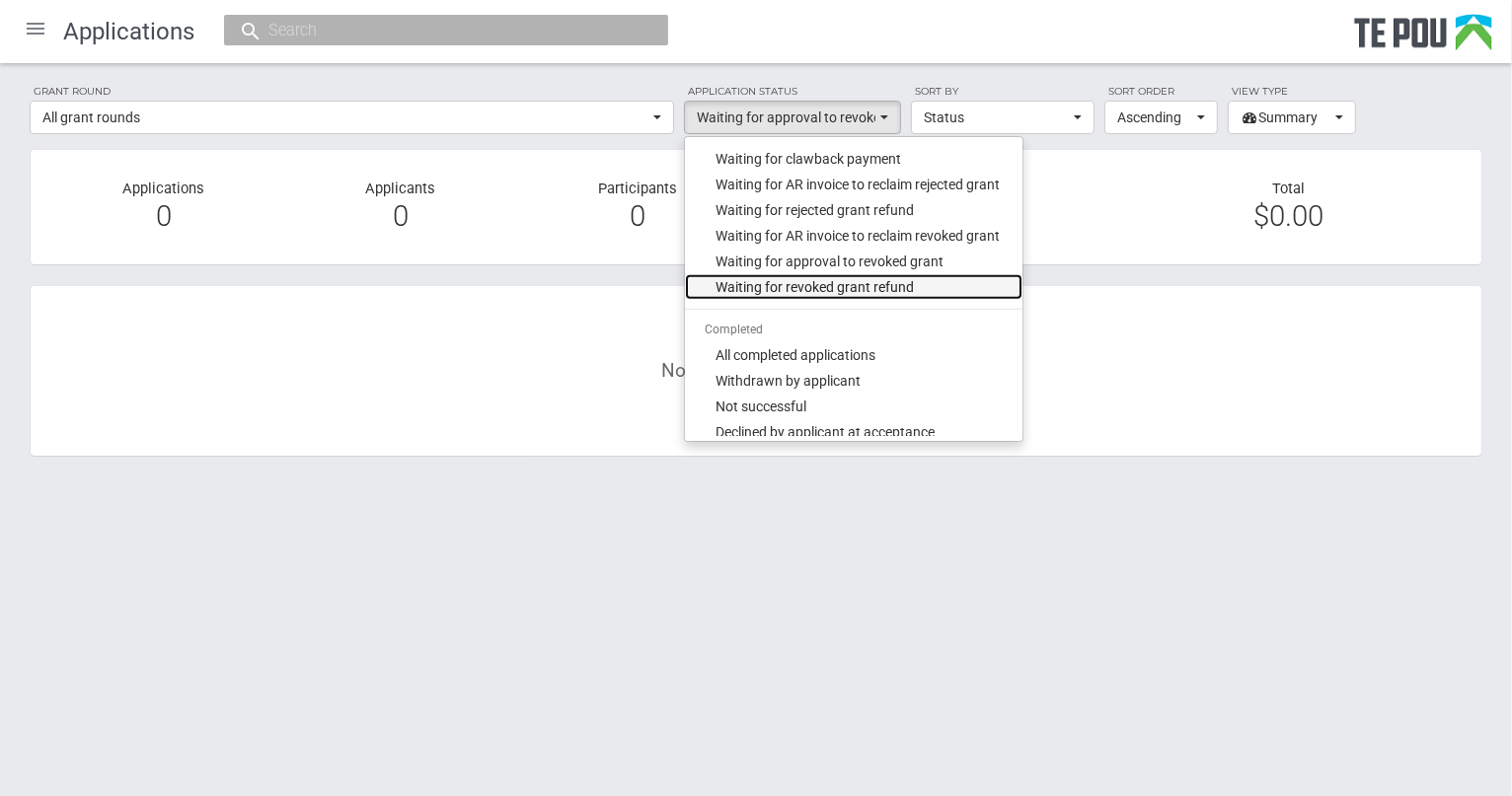 click on "Waiting for revoked grant refund" at bounding box center [815, 287] 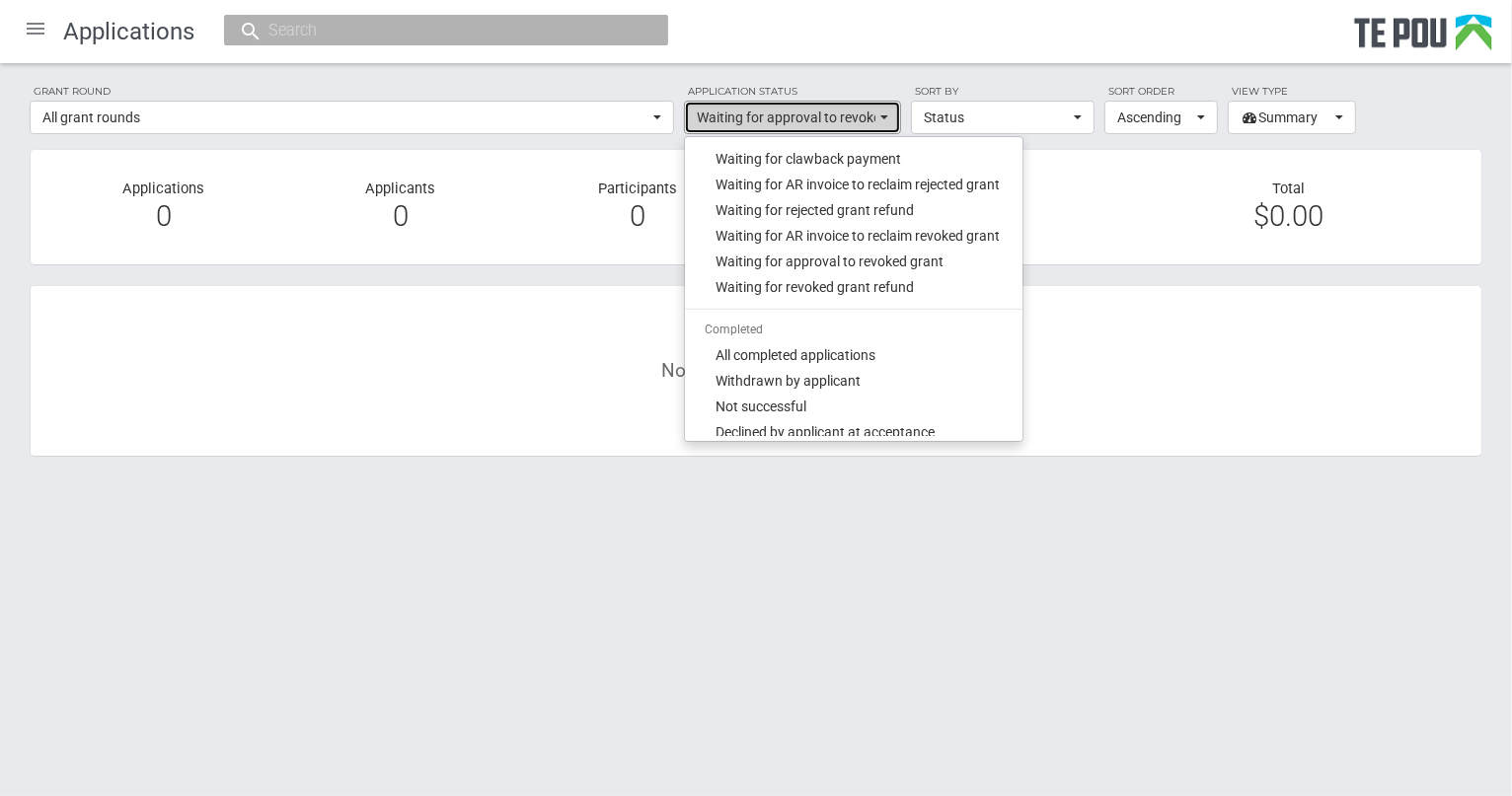 select on "[NUMBER]" 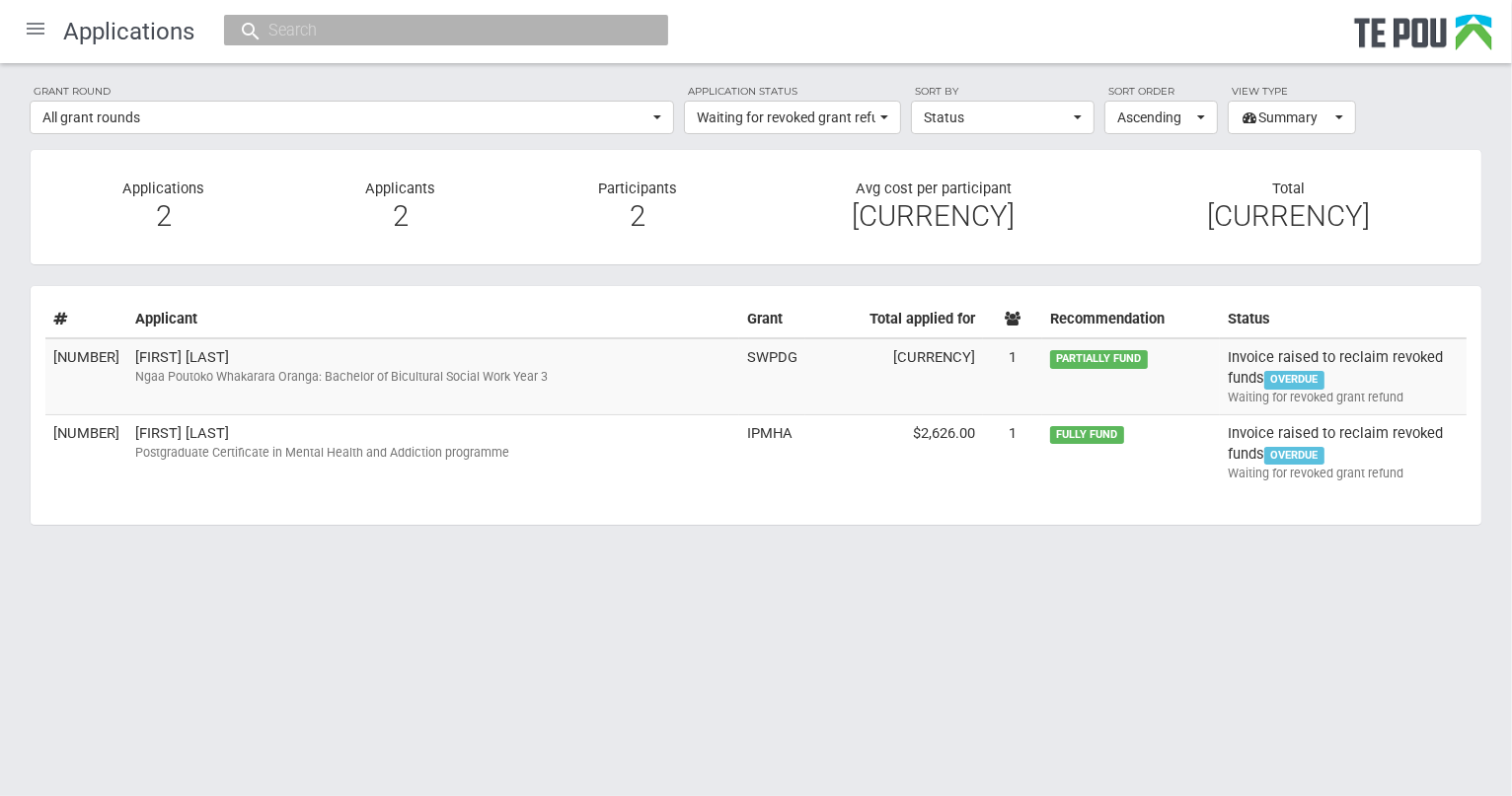 drag, startPoint x: 323, startPoint y: 588, endPoint x: 661, endPoint y: 474, distance: 356.7072 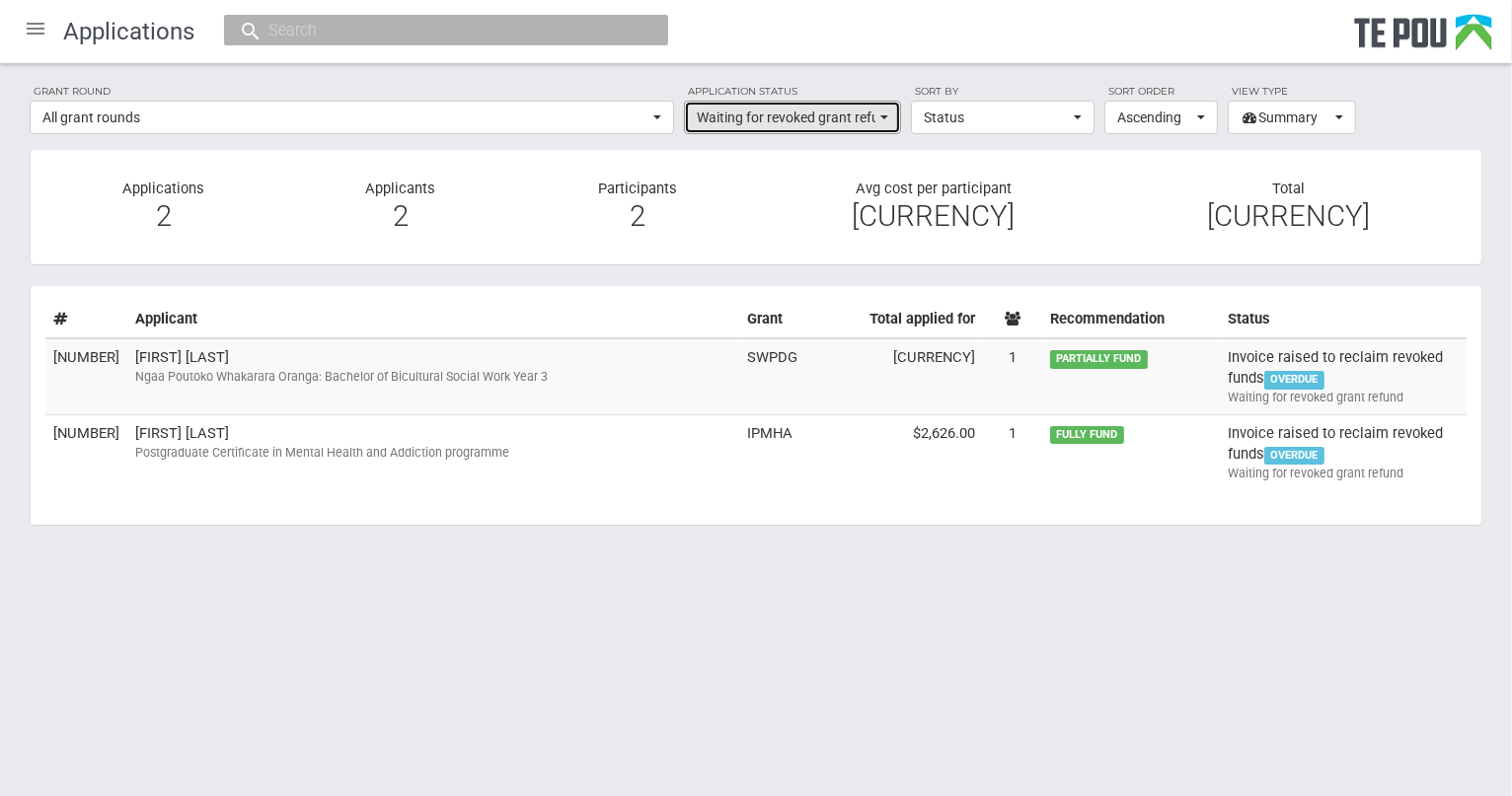 click on "Waiting for revoked grant refund" at bounding box center (793, 117) 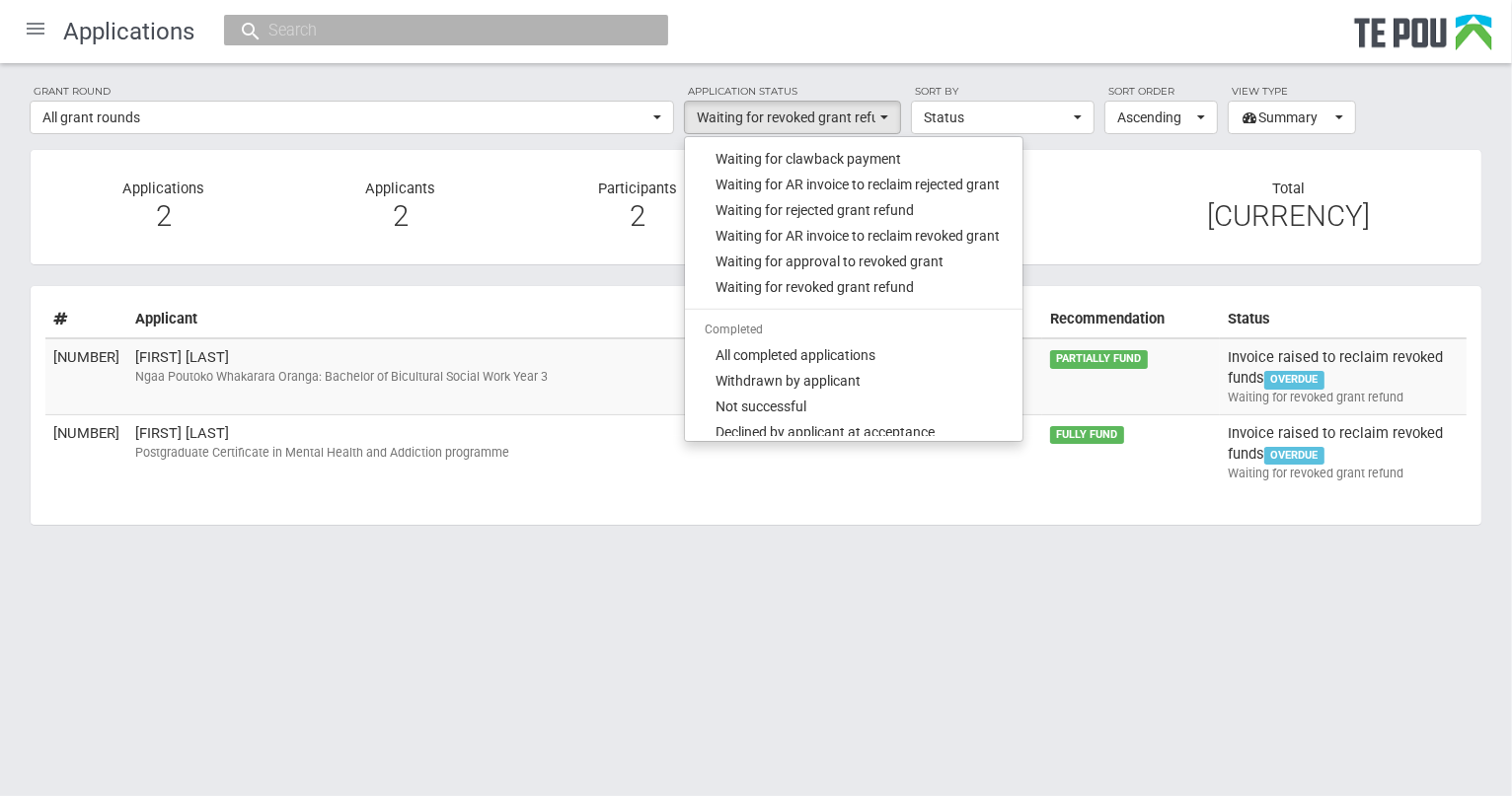 click on "Home
Applications
Grant rounds
Applicants
Organisations
Individuals
Moderation
Sign out
Applications
Grant round 		 All grant rounds   All All grant rounds AMHOIC Conference Grants AMHOIC Attendance Assistance Grants 2019 AMHOIC Attendance Assistance Grants 2019 part 2 Consumer Leadership Grant Consumer Leadership Grant September 2016 Consumer Leadership Grant March 2017 Consumer Leadership Grant September 2017 Consumer Leadership Grant March 2018 Consumer Leadership Grant October 2018 Consumer Leadership Grant March 2019 Consumer Leadership Grant September 2019 Consumer Leadership Grant March 2020 Consumer Leadership Grant October 2020 Consumer Leadership Grant March 2021 Consumer Leadership Grant September 2021 Let’s get real grants" at bounding box center (756, 398) 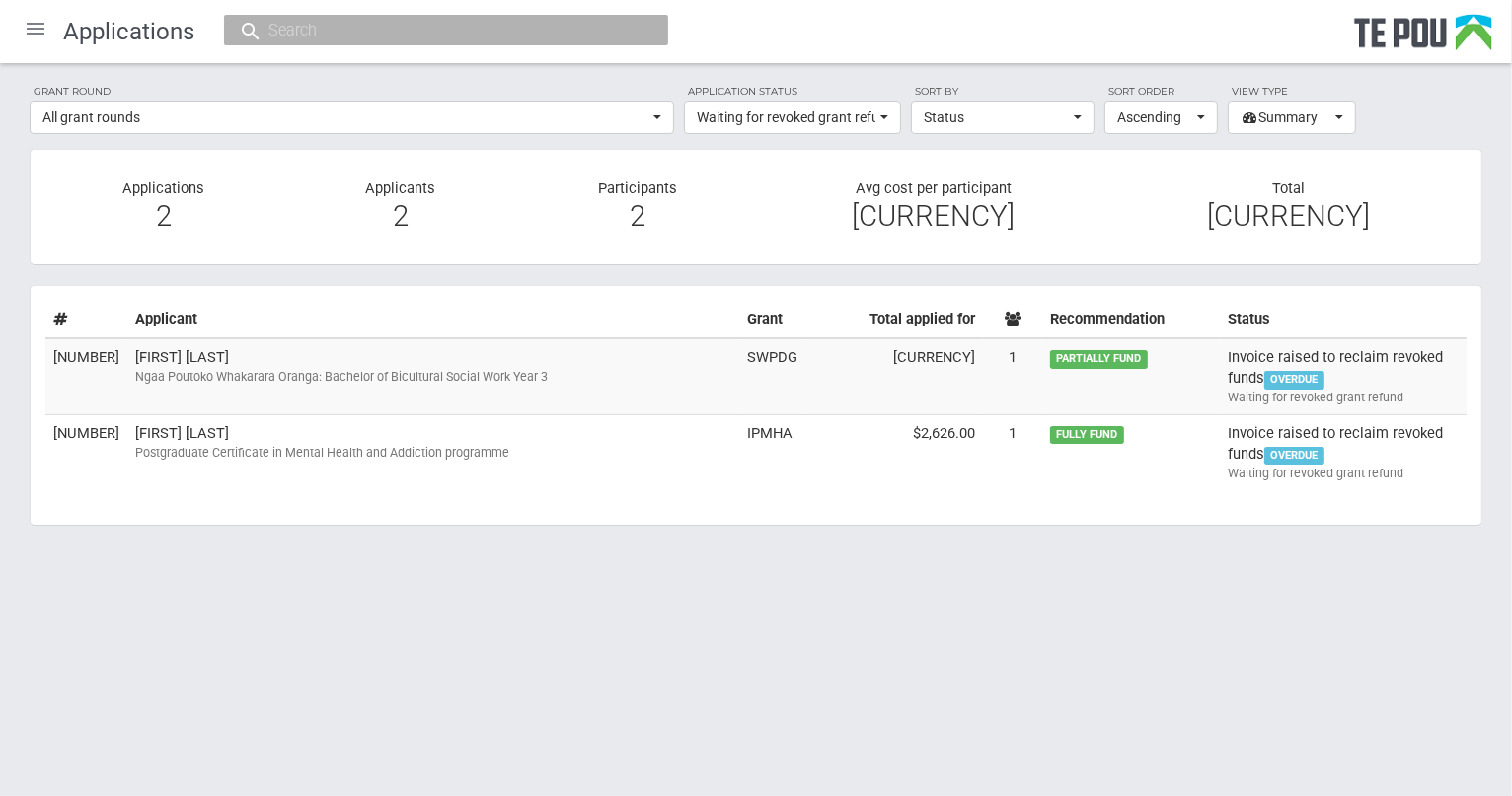 click at bounding box center [436, 30] 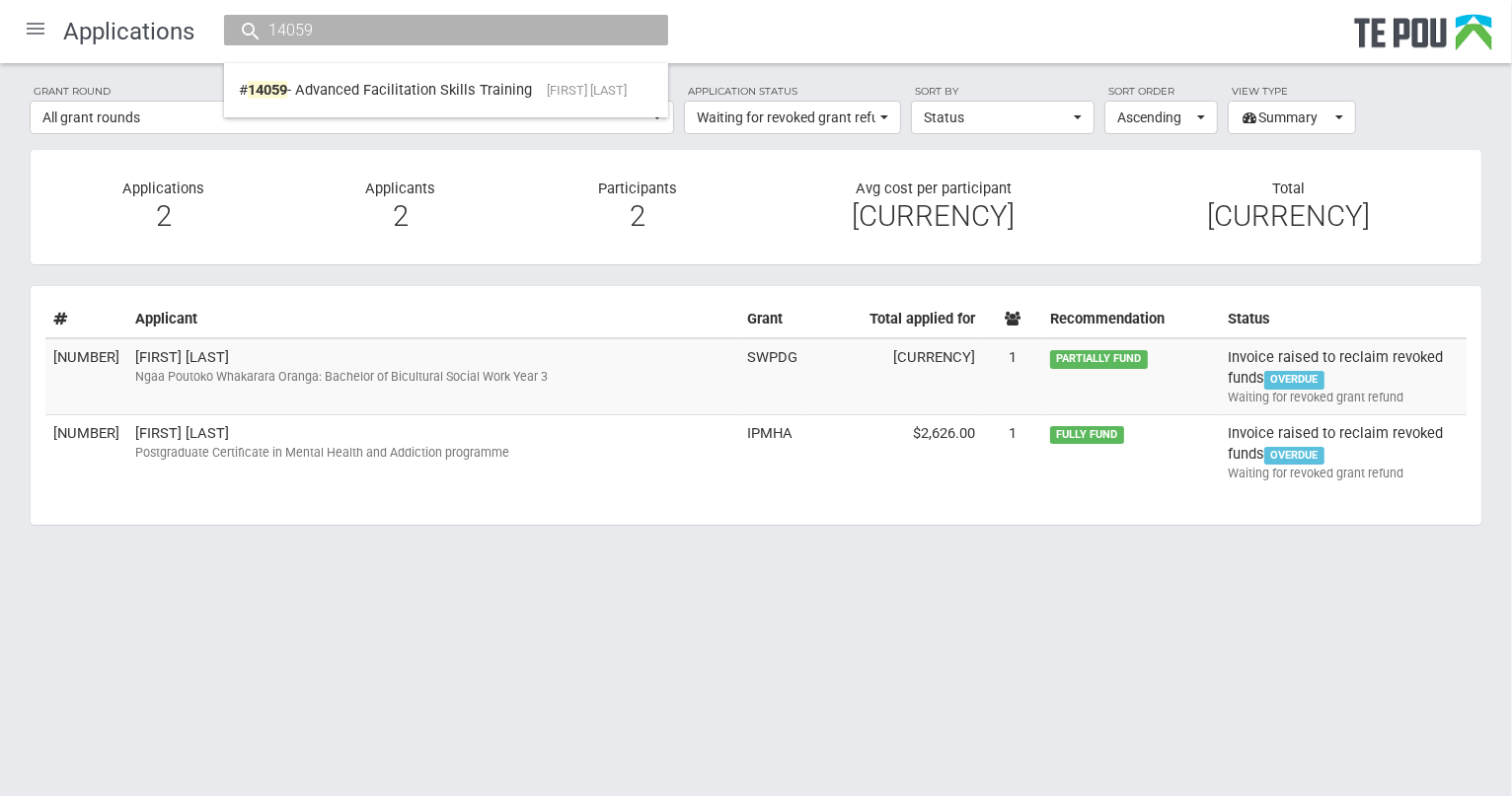 type on "14059" 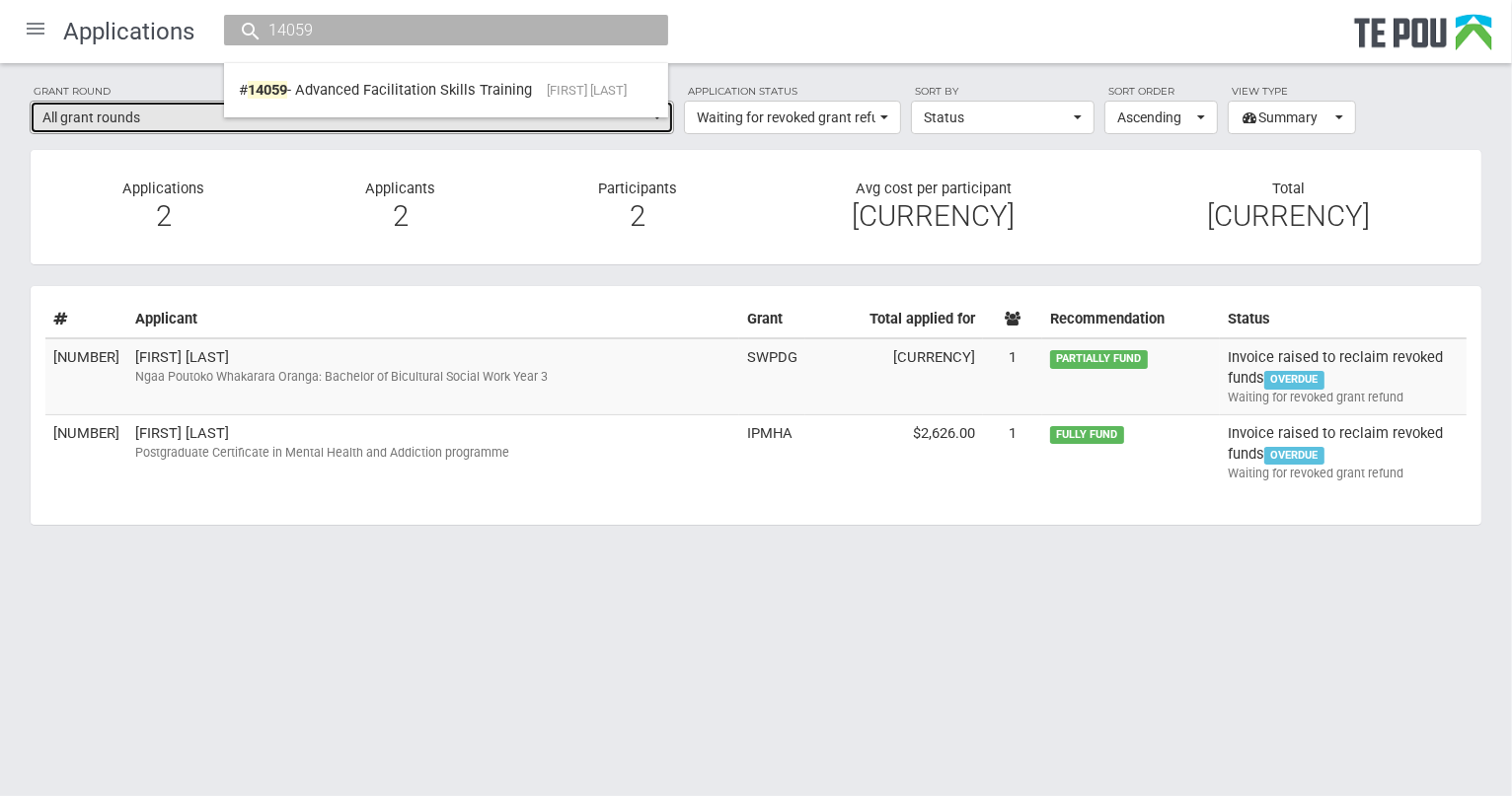 click on "All grant rounds" at bounding box center [345, 117] 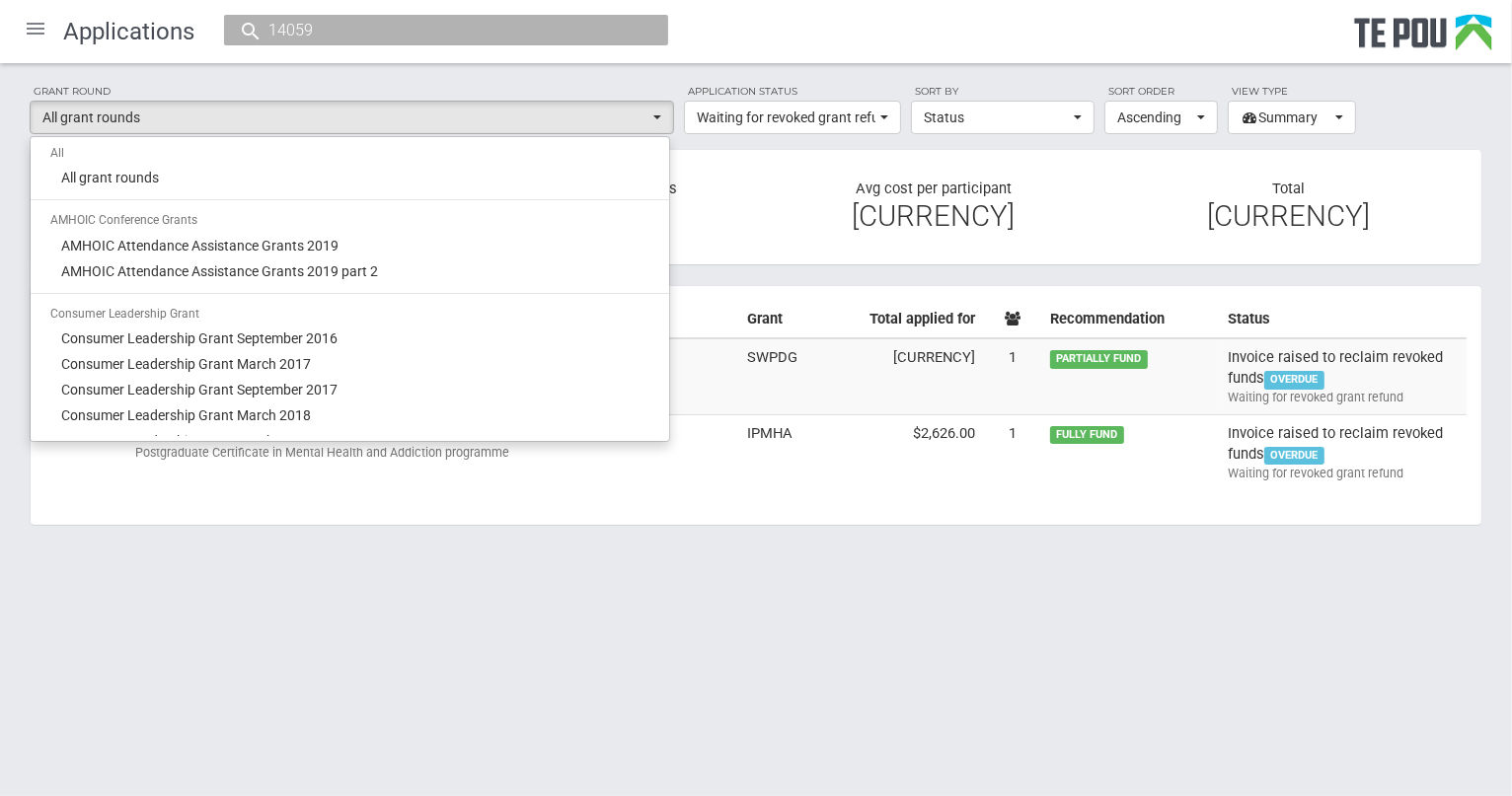 click on "14059" at bounding box center [436, 30] 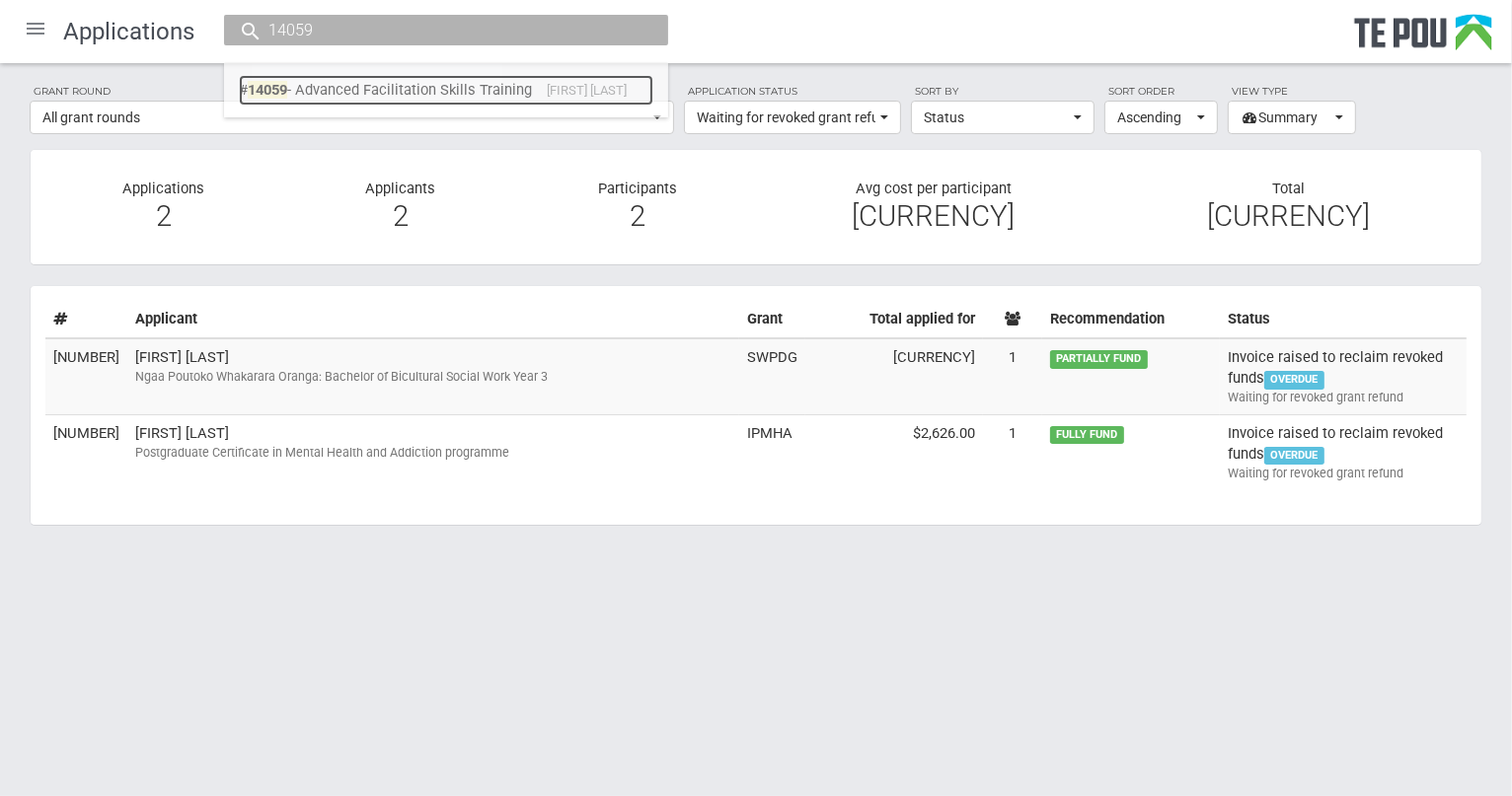click on "# [NUMBER] - [TEXT] [FIRST] [LAST]" at bounding box center (446, 90) 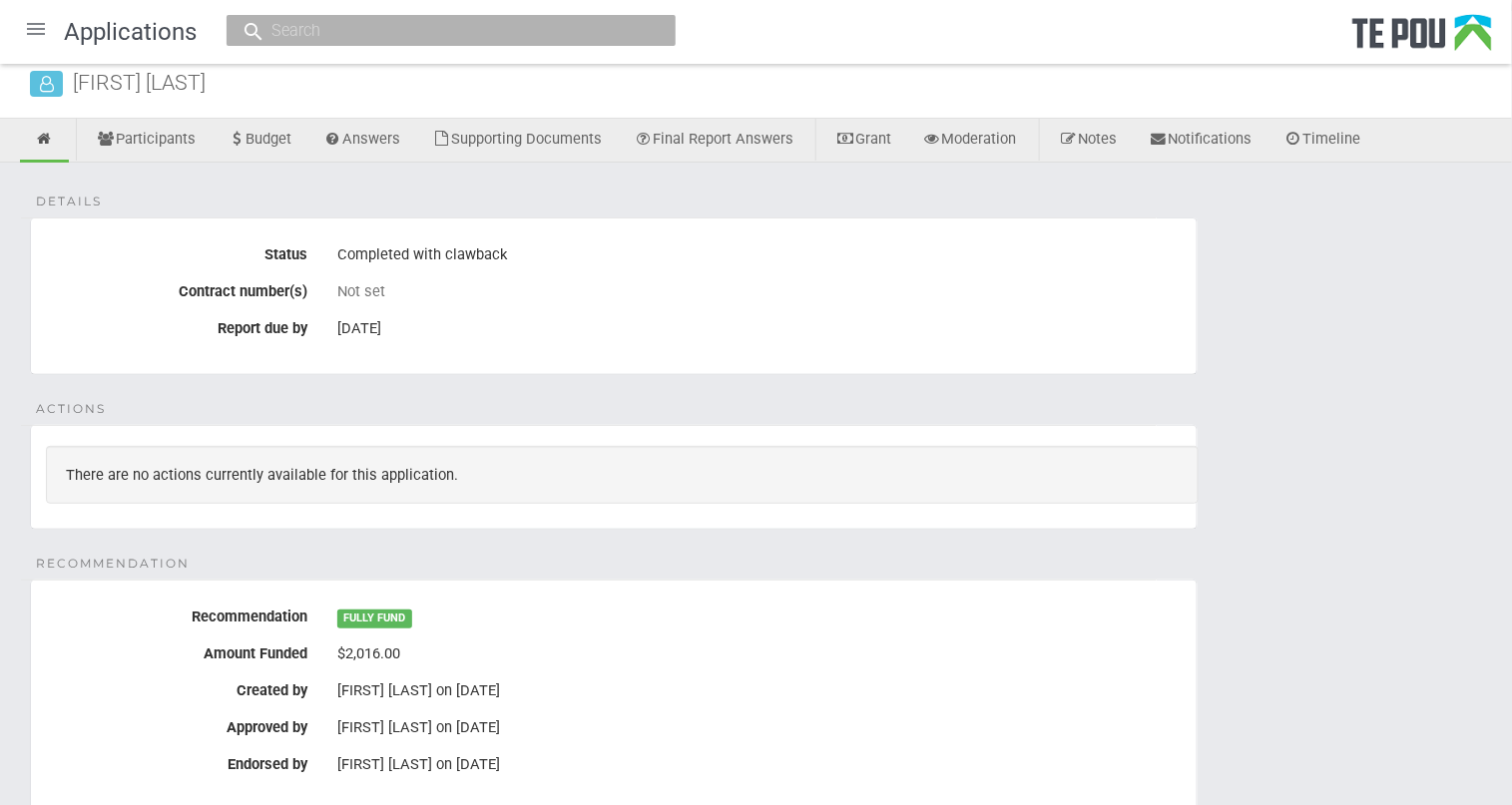 scroll, scrollTop: 0, scrollLeft: 0, axis: both 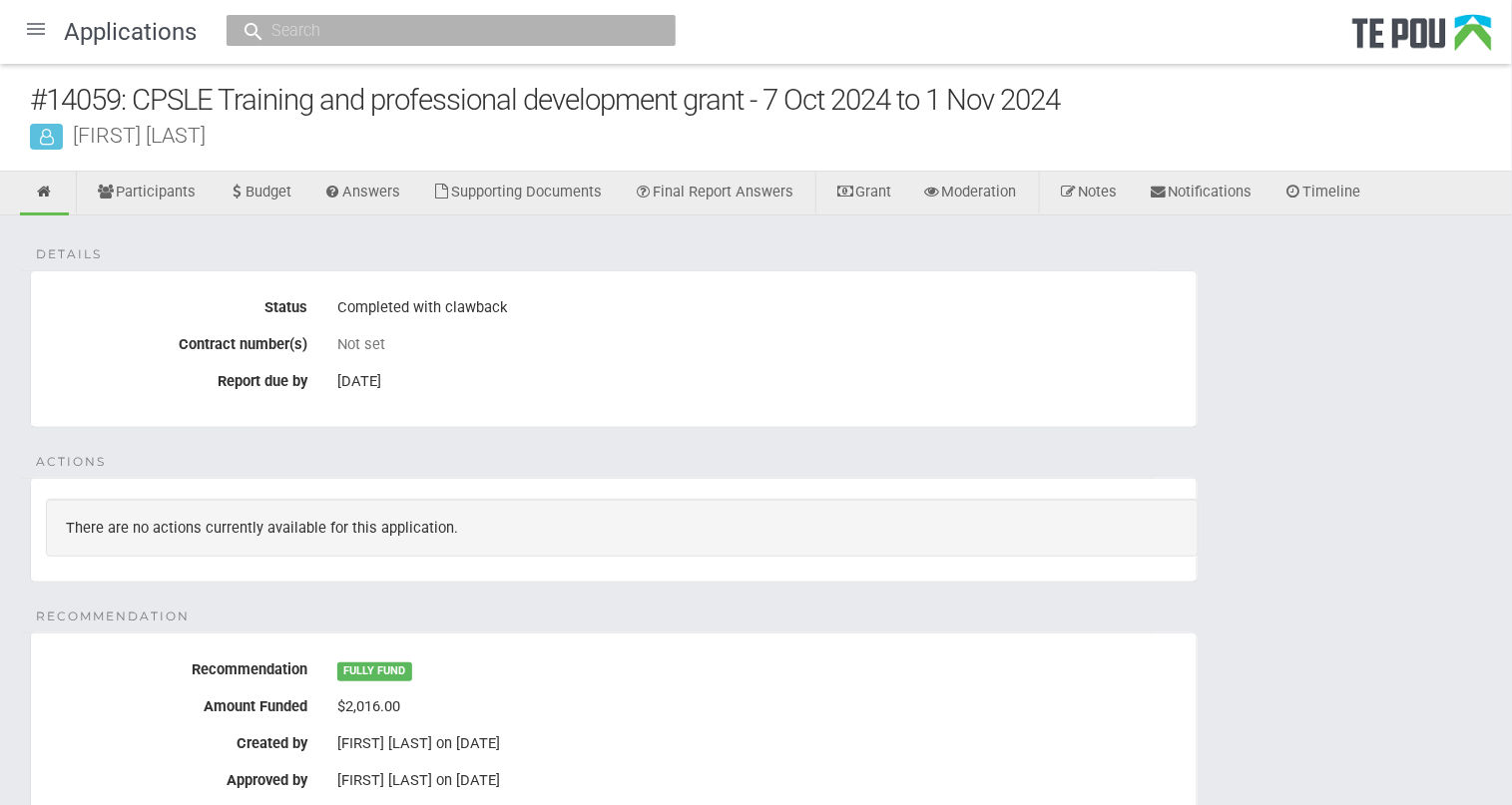click on "Details Status Completed with clawback
Contract number(s) 	 Not set
Report due by [DATE] Actions
There are no actions currently available for this application.
Recommendation
Recommendation FULLY FUND
Amount Funded $2,016.00
Created by          [FIRST] [LAST]
on [DATE]
Approved by 			 [FIRST] [LAST]
on [DATE]
Endorsed by 			 [FIRST] [LAST]
on [DATE]
Contacts Primary contact [FIRST] [LAST]
Mental Health Peer Support Worker
[EMAIL]
[PHONE]
Learning Activity Title Advanced Facilitation Skills Training
Description
The PD Training Advanced Facilitation Skills Training course is designed to develop a deeper understanding of facilitation such as group preparation, managing perspectives, building agreements, defining roles and other skills which allow professional facilitators to interact as required in any situation. Delivered by PDT (Professional Development Training)" at bounding box center [756, 871] 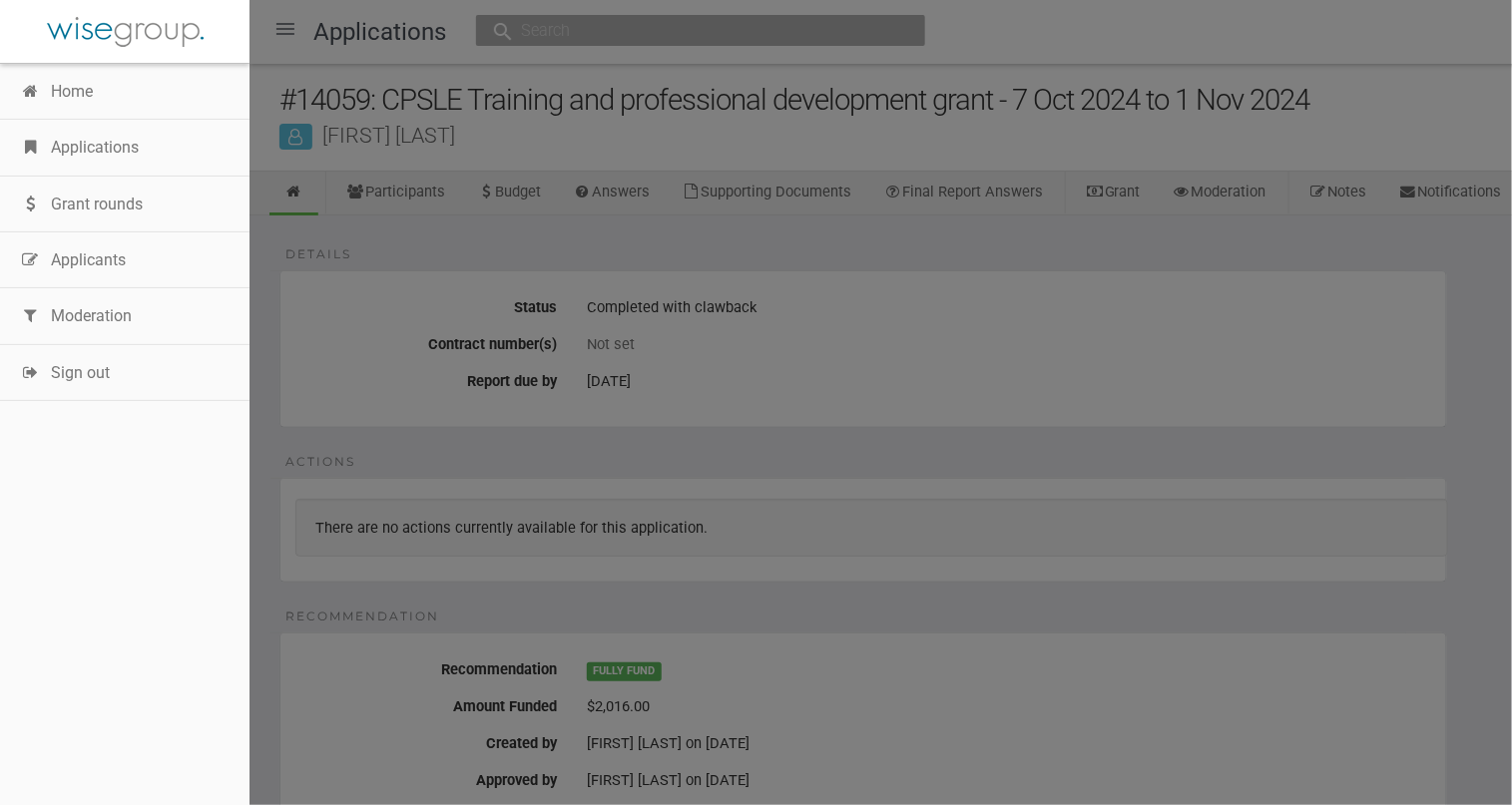 click on "Applications" at bounding box center (125, 148) 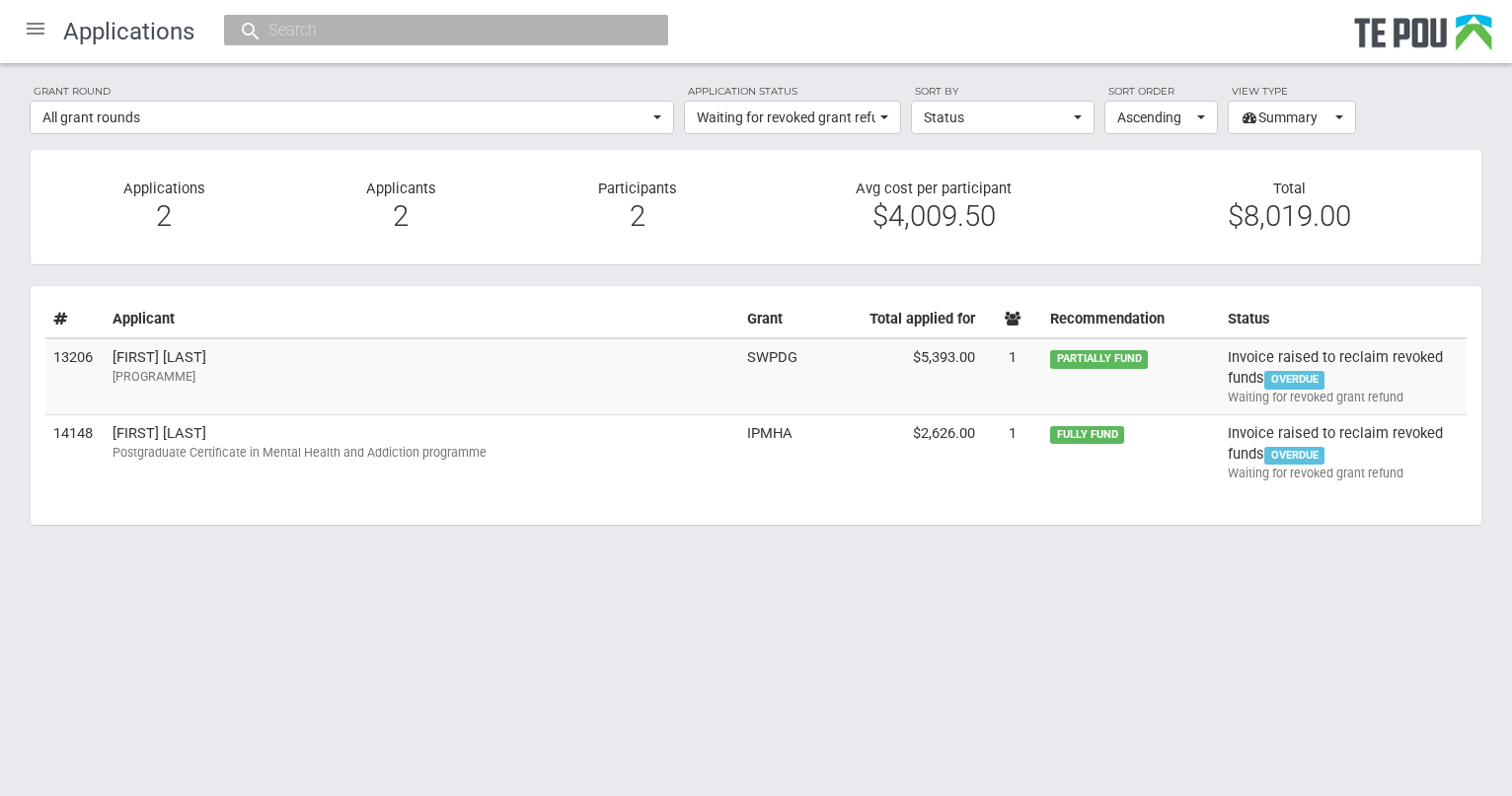 scroll, scrollTop: 0, scrollLeft: 0, axis: both 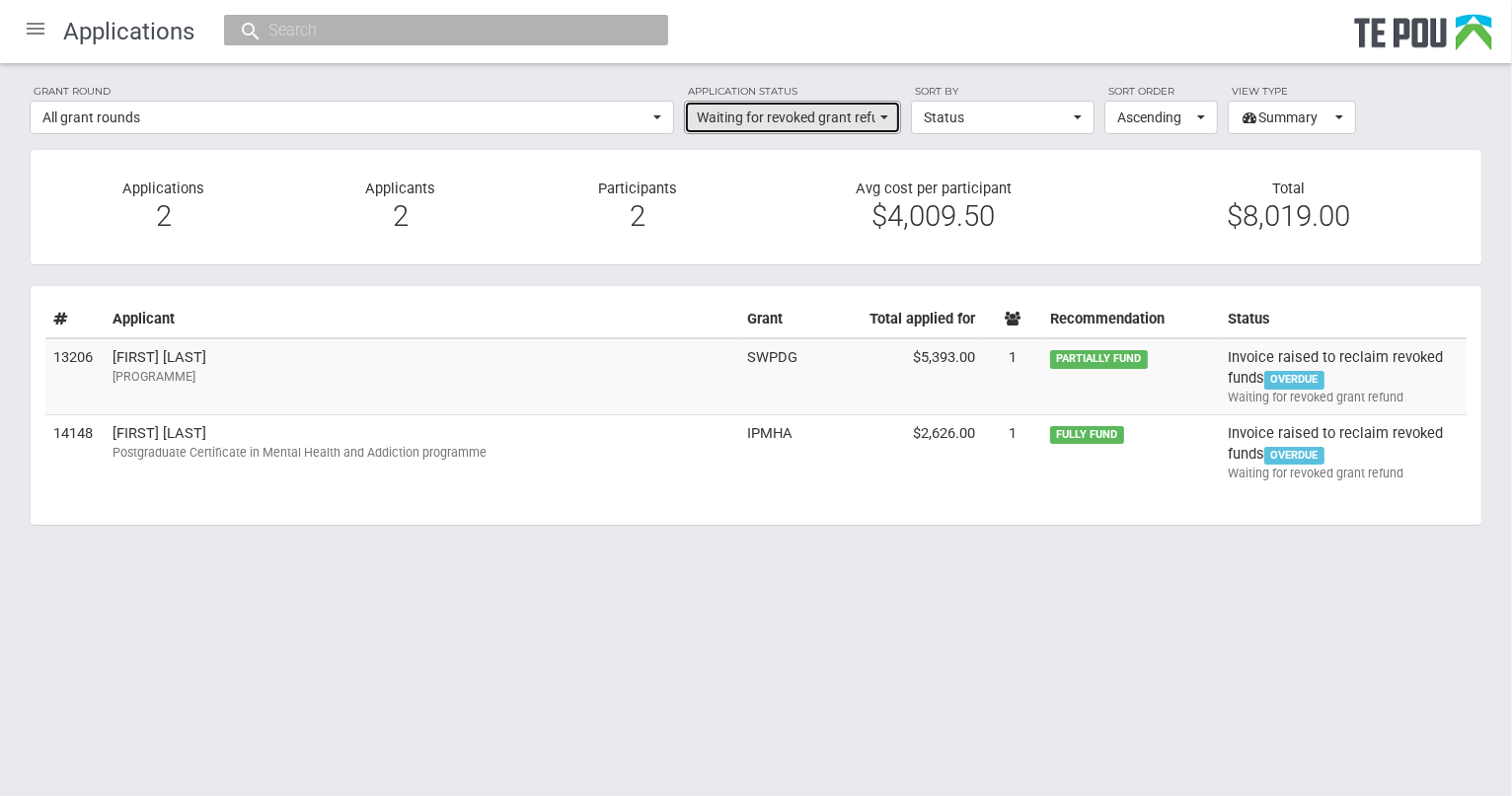 click on "Waiting for revoked grant refund" at bounding box center (793, 117) 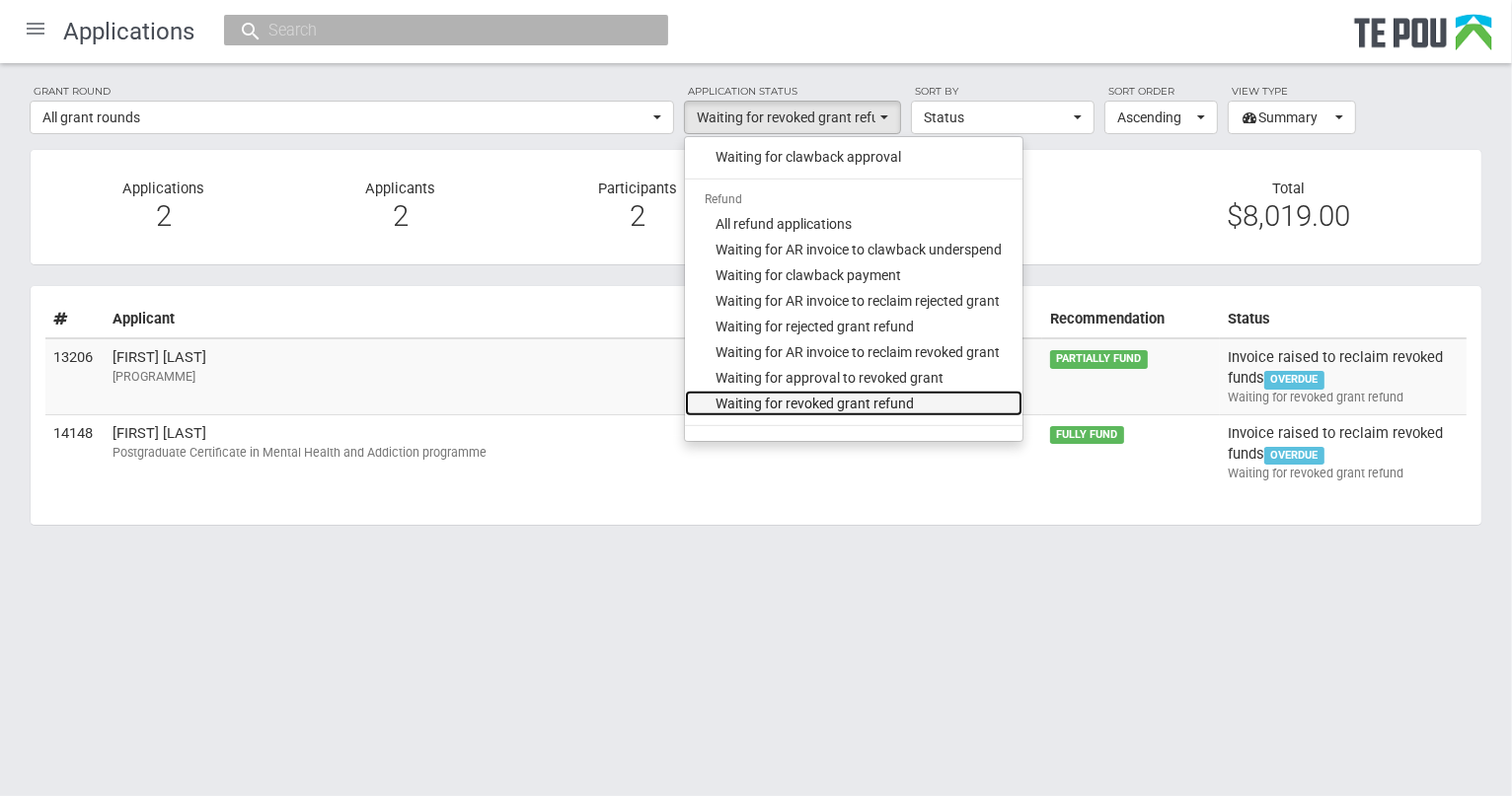 scroll, scrollTop: 965, scrollLeft: 0, axis: vertical 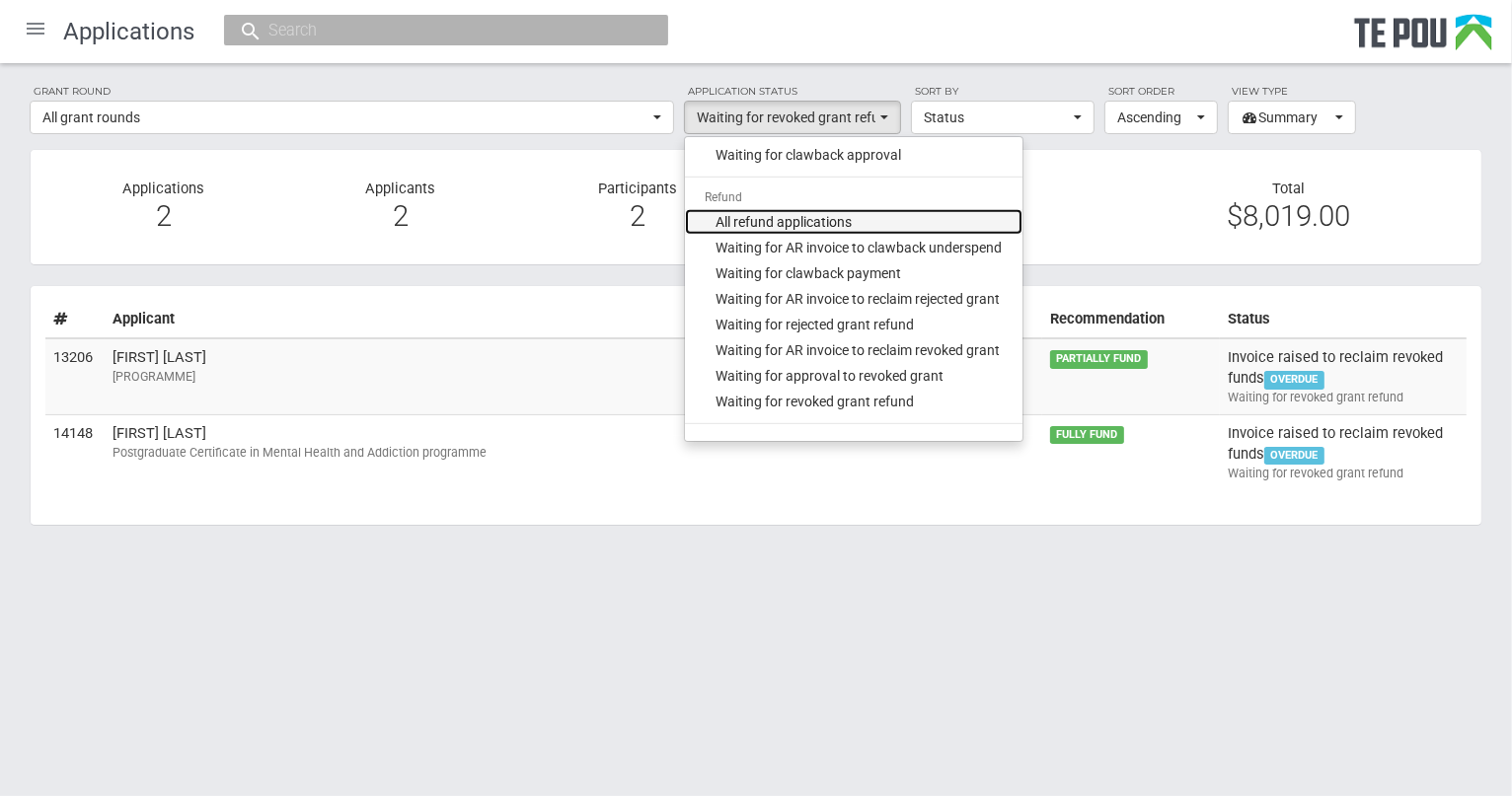 click on "All refund applications" at bounding box center (785, 222) 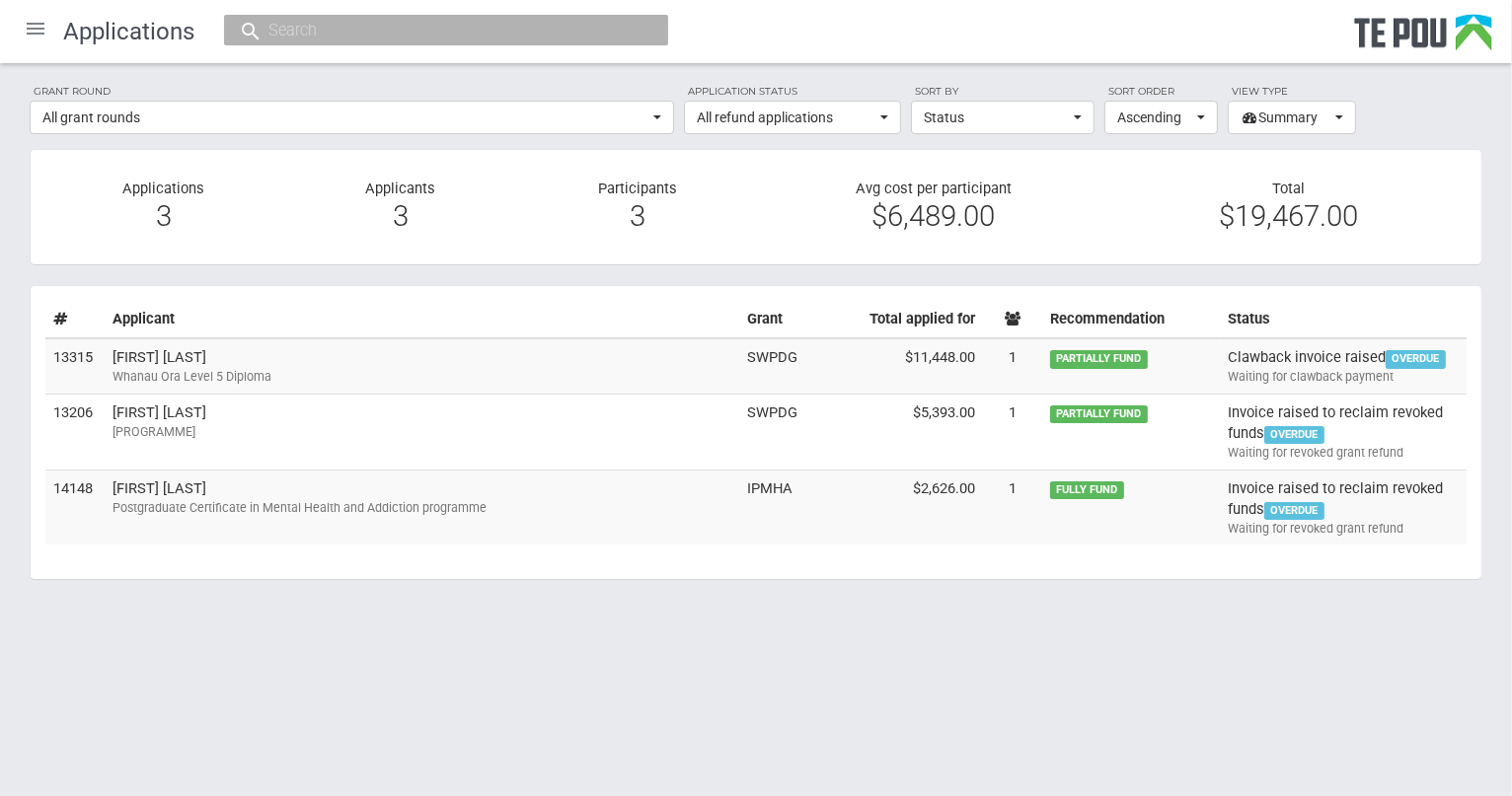 click on "Home
Applications
Grant rounds
Applicants
Organisations
Individuals
Moderation
Sign out
Applications
Grant round 		 All grant rounds   All All grant rounds AMHOIC Conference Grants AMHOIC Attendance Assistance Grants 2019 AMHOIC Attendance Assistance Grants 2019 part 2 Consumer Leadership Grant Consumer Leadership Grant September 2016 Consumer Leadership Grant March 2017 Consumer Leadership Grant September 2017 Consumer Leadership Grant March 2018 Consumer Leadership Grant October 2018 Consumer Leadership Grant March 2019 Consumer Leadership Grant September 2019 Consumer Leadership Grant March 2020 Consumer Leadership Grant October 2020 Consumer Leadership Grant March 2021 Consumer Leadership Grant September 2021 Let’s get real grants" at bounding box center [756, 334] 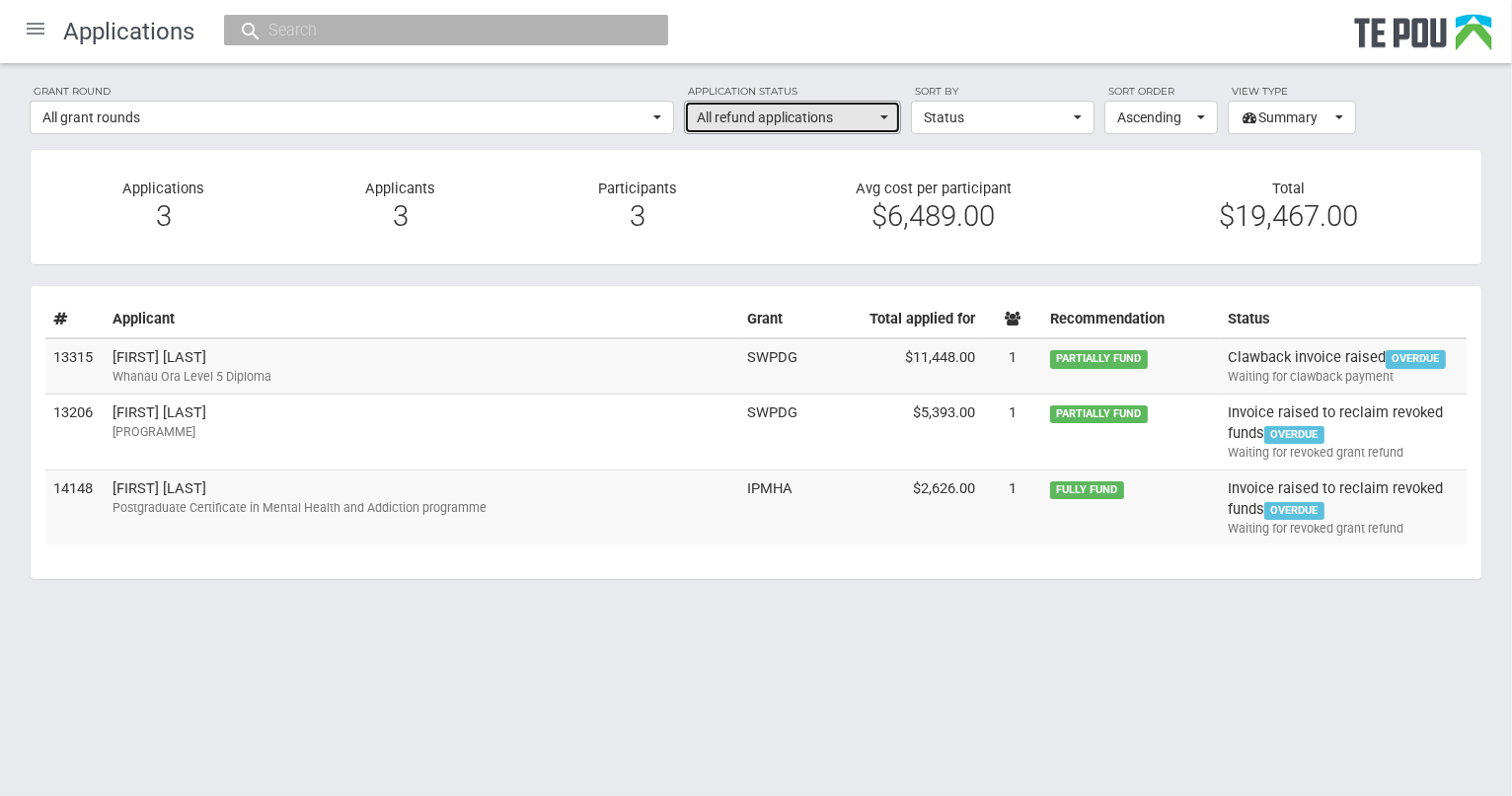 click at bounding box center (884, 117) 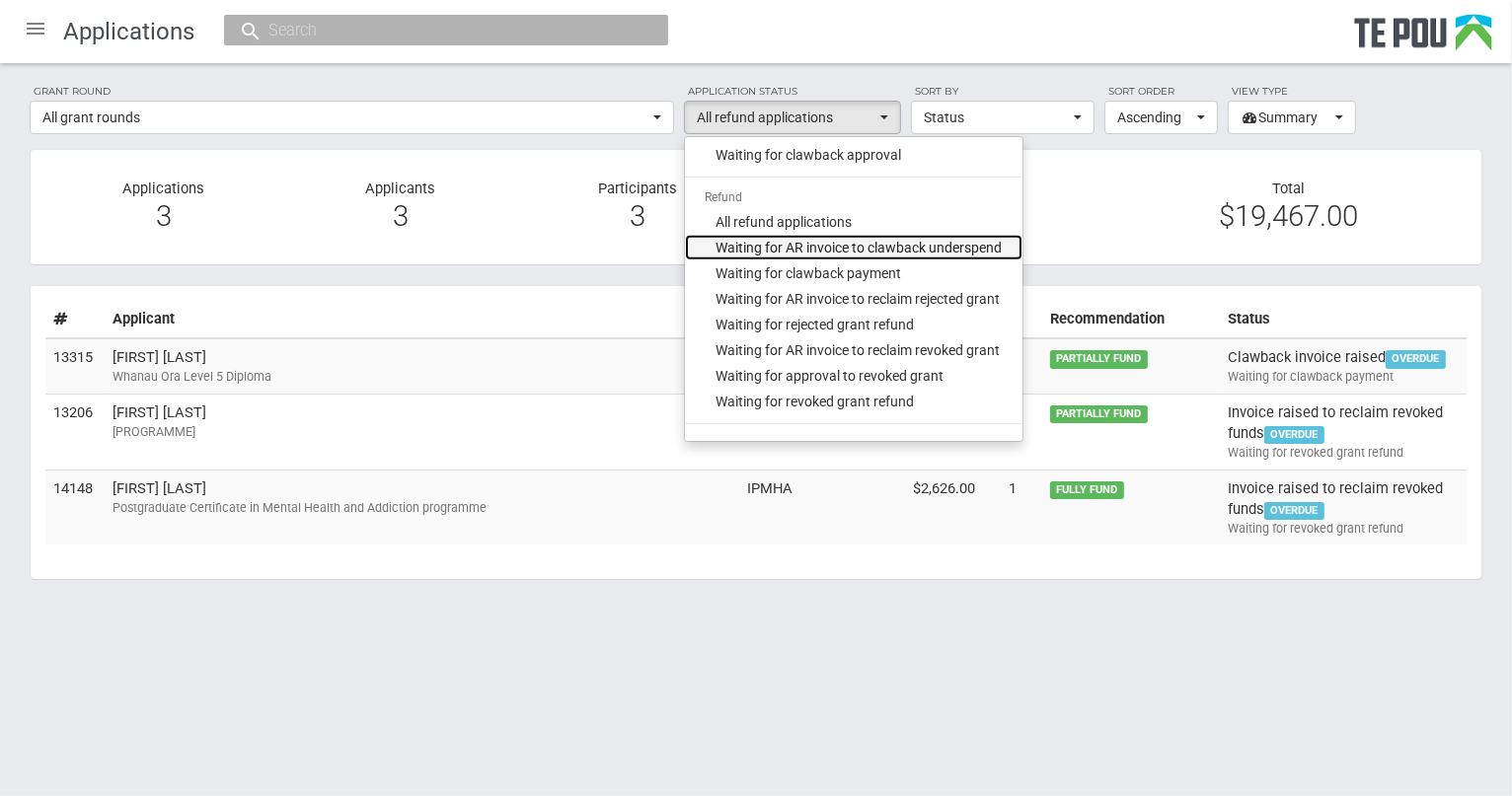 click on "Waiting for AR invoice to clawback underspend" at bounding box center (860, 248) 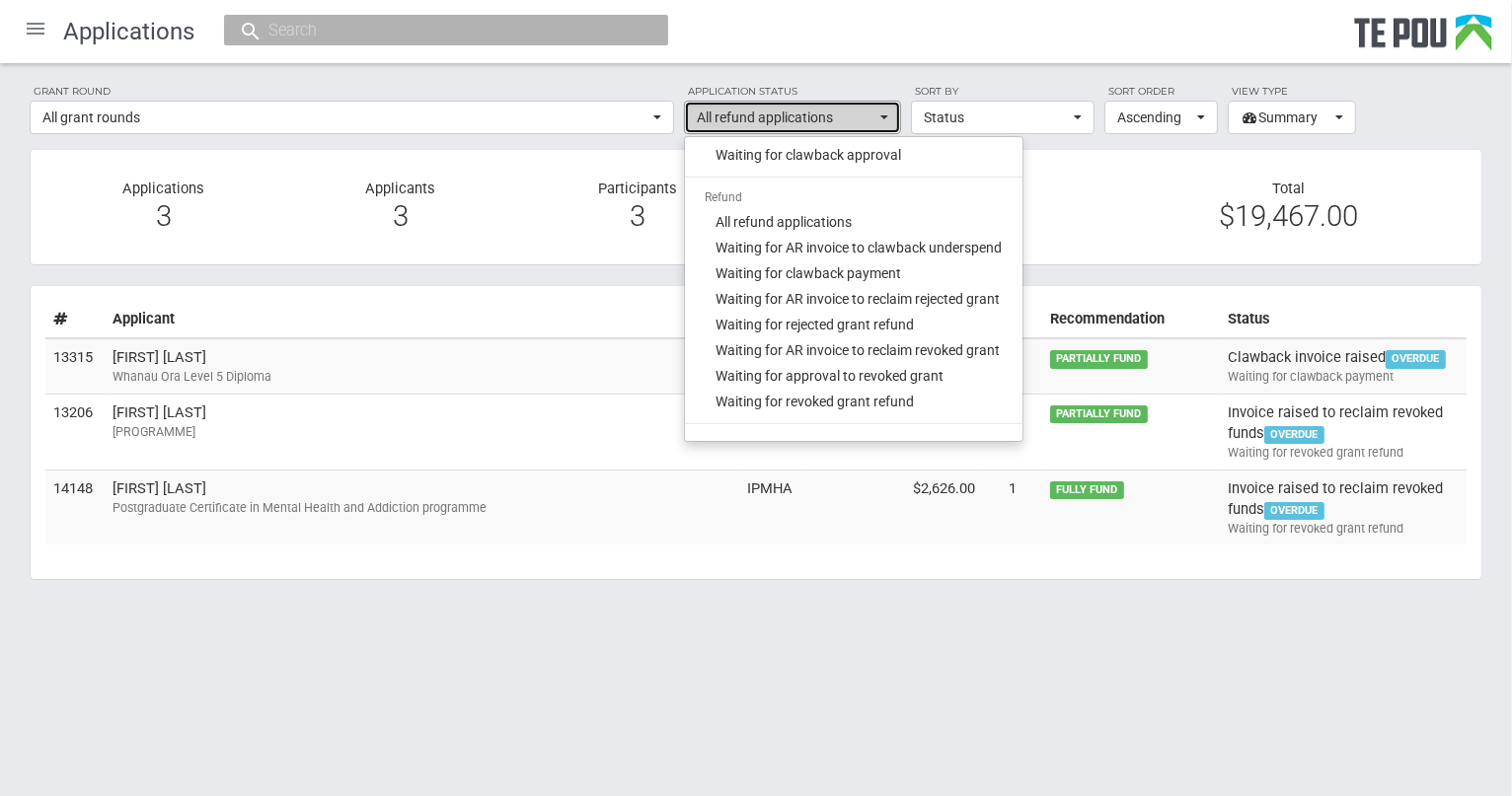 select on "330" 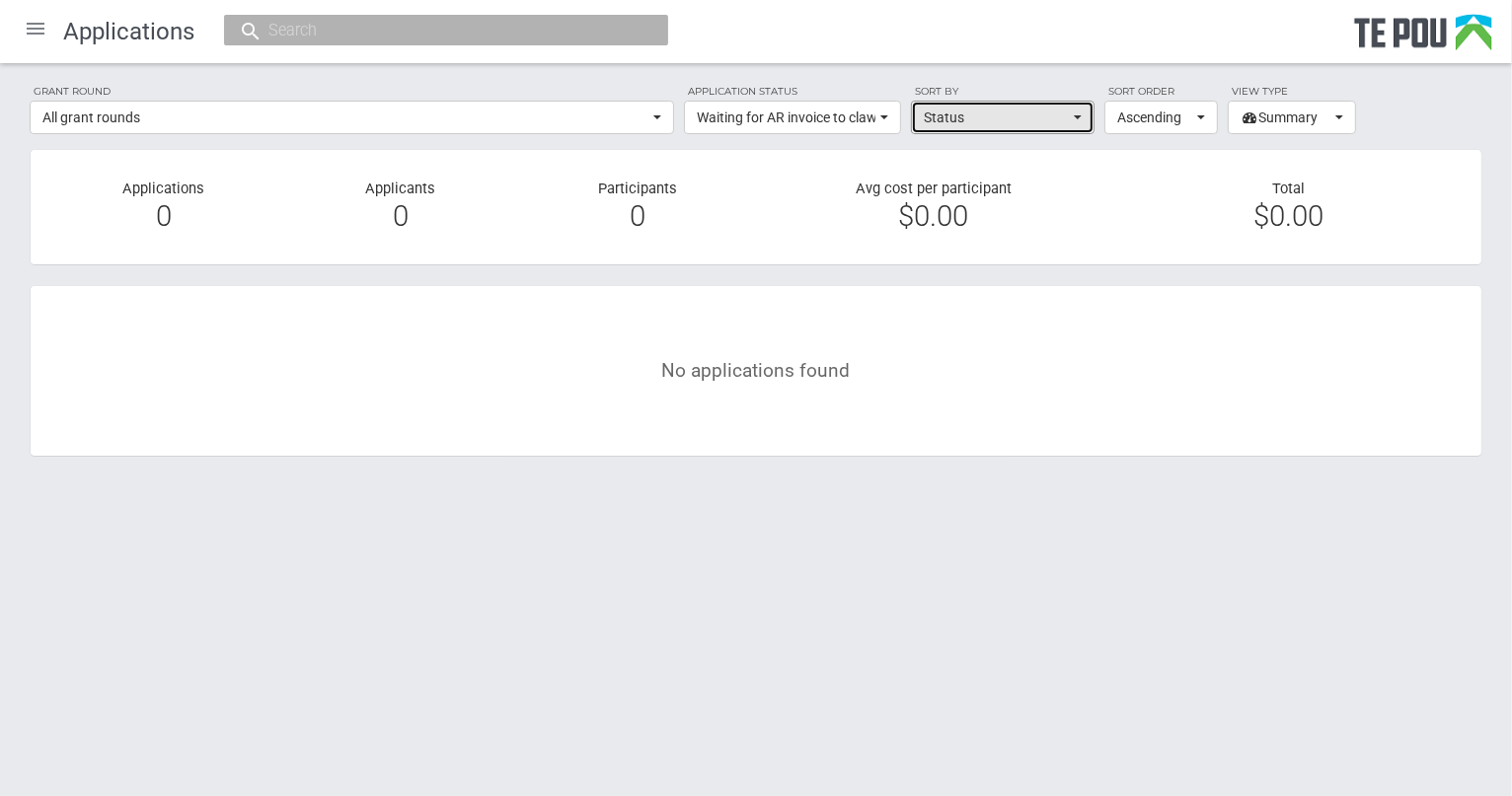 click on "Status" at bounding box center (1003, 117) 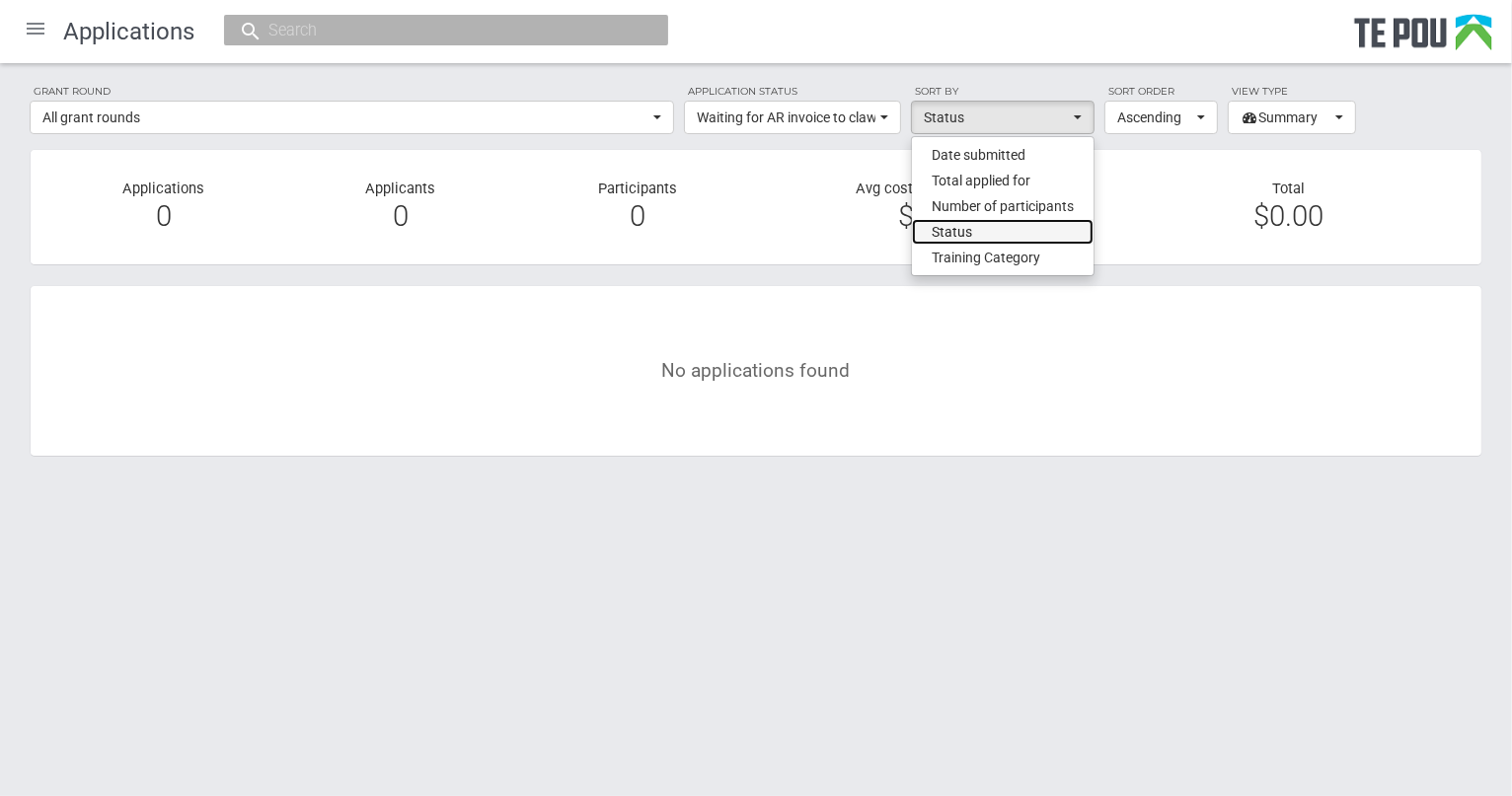 drag, startPoint x: 1014, startPoint y: 237, endPoint x: 984, endPoint y: 208, distance: 41.725292 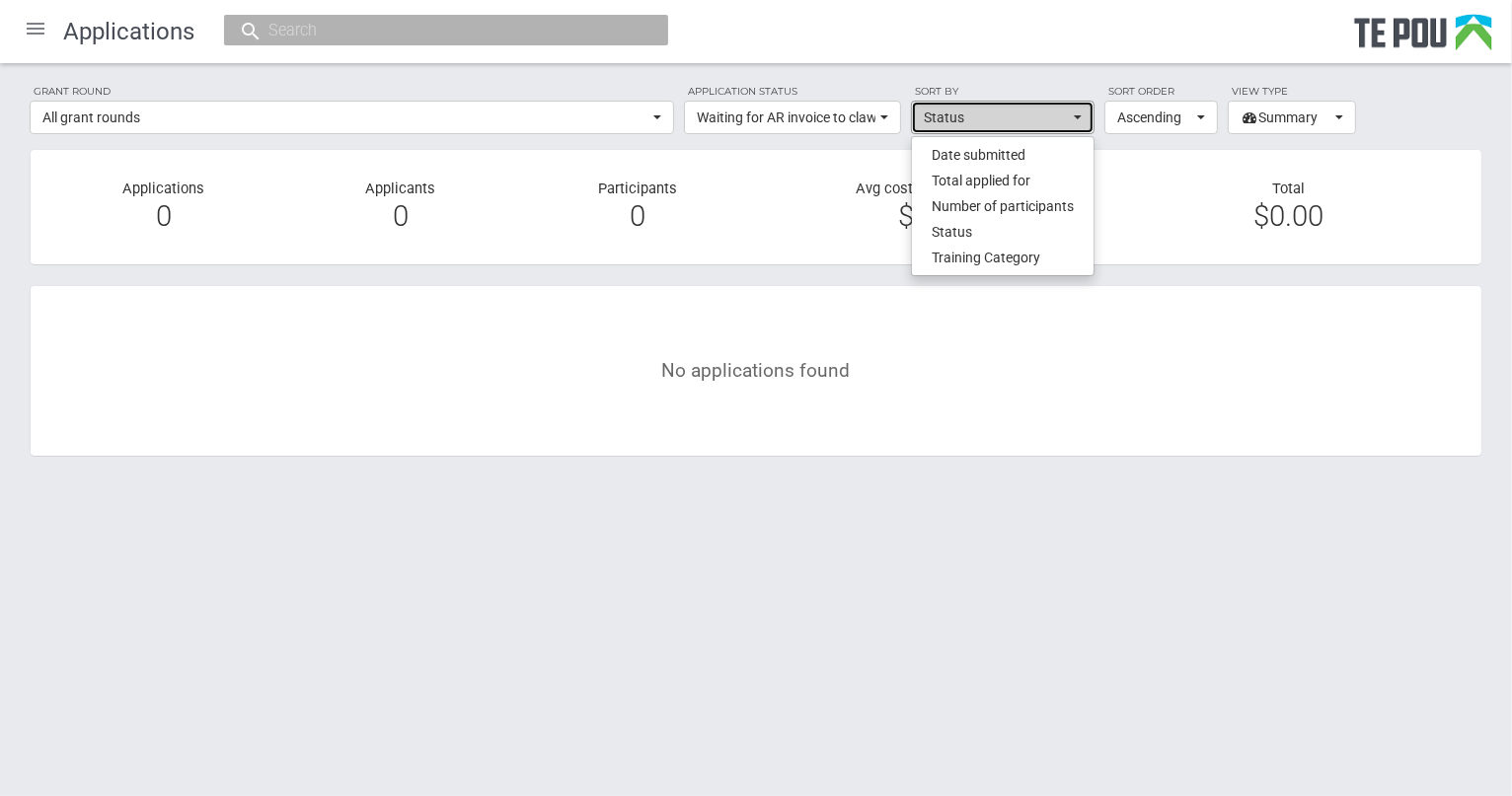 select on "CurrentApplicationStateId" 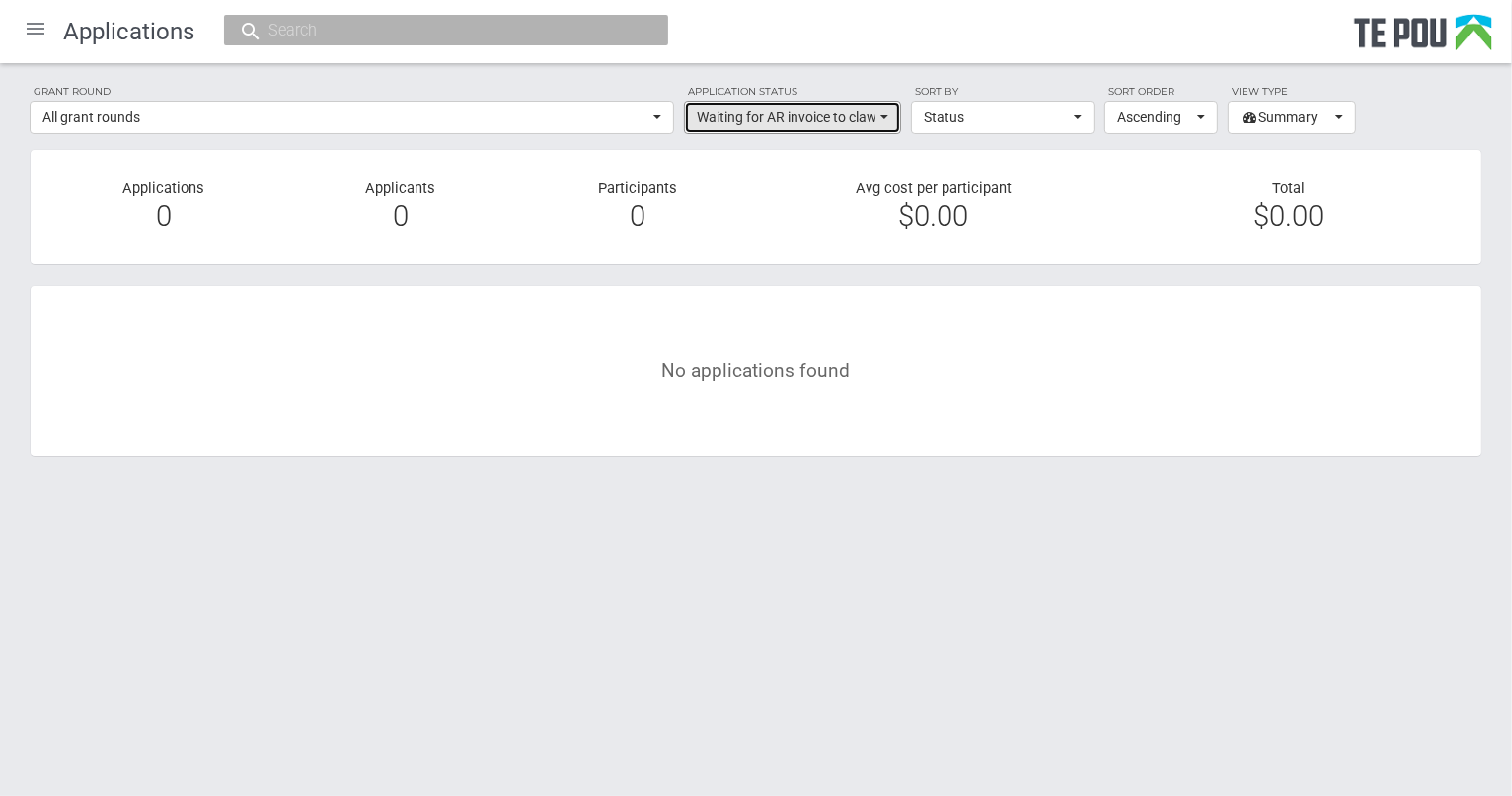 click at bounding box center (884, 117) 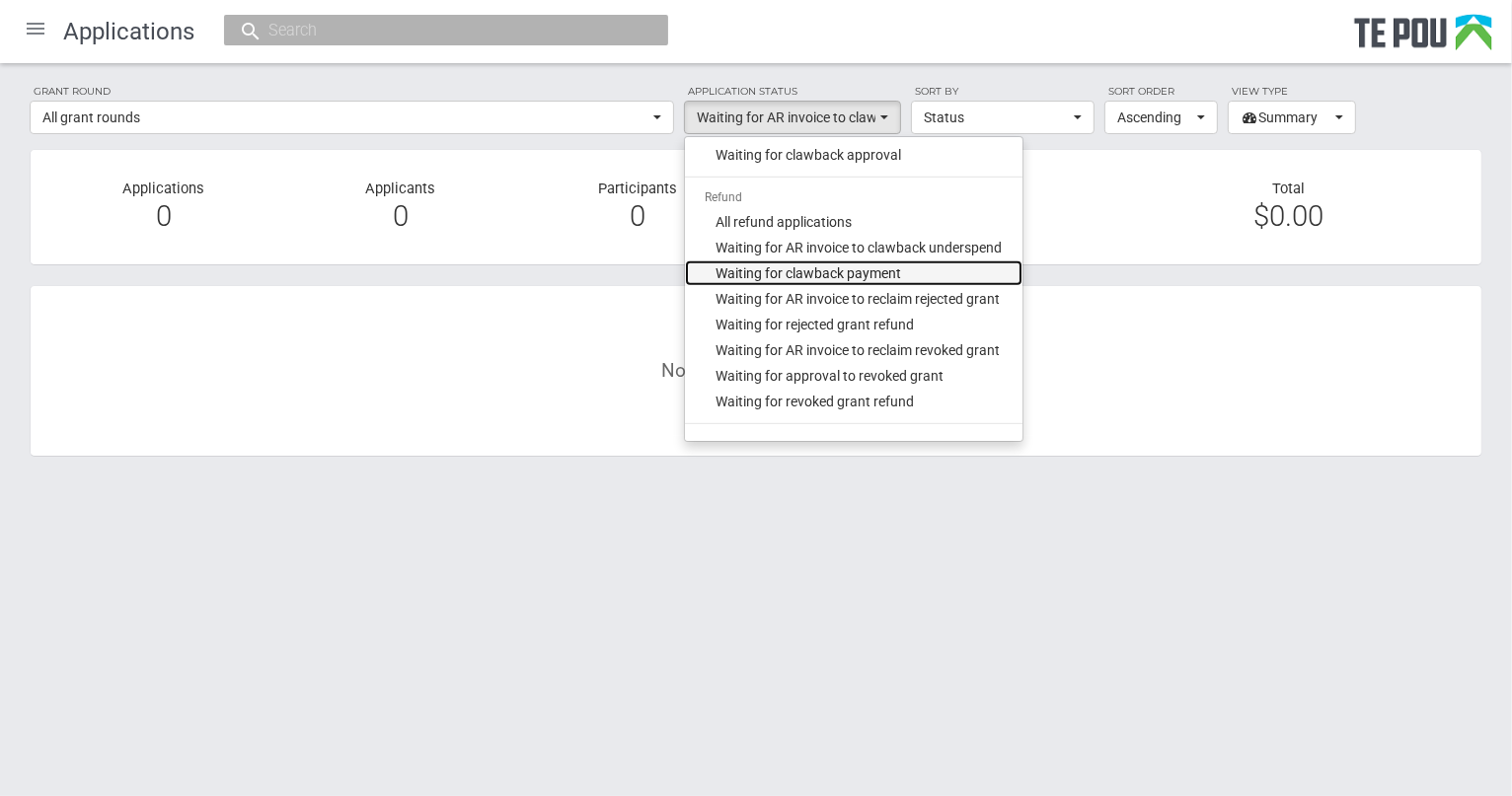 click on "Waiting for clawback payment" at bounding box center [809, 273] 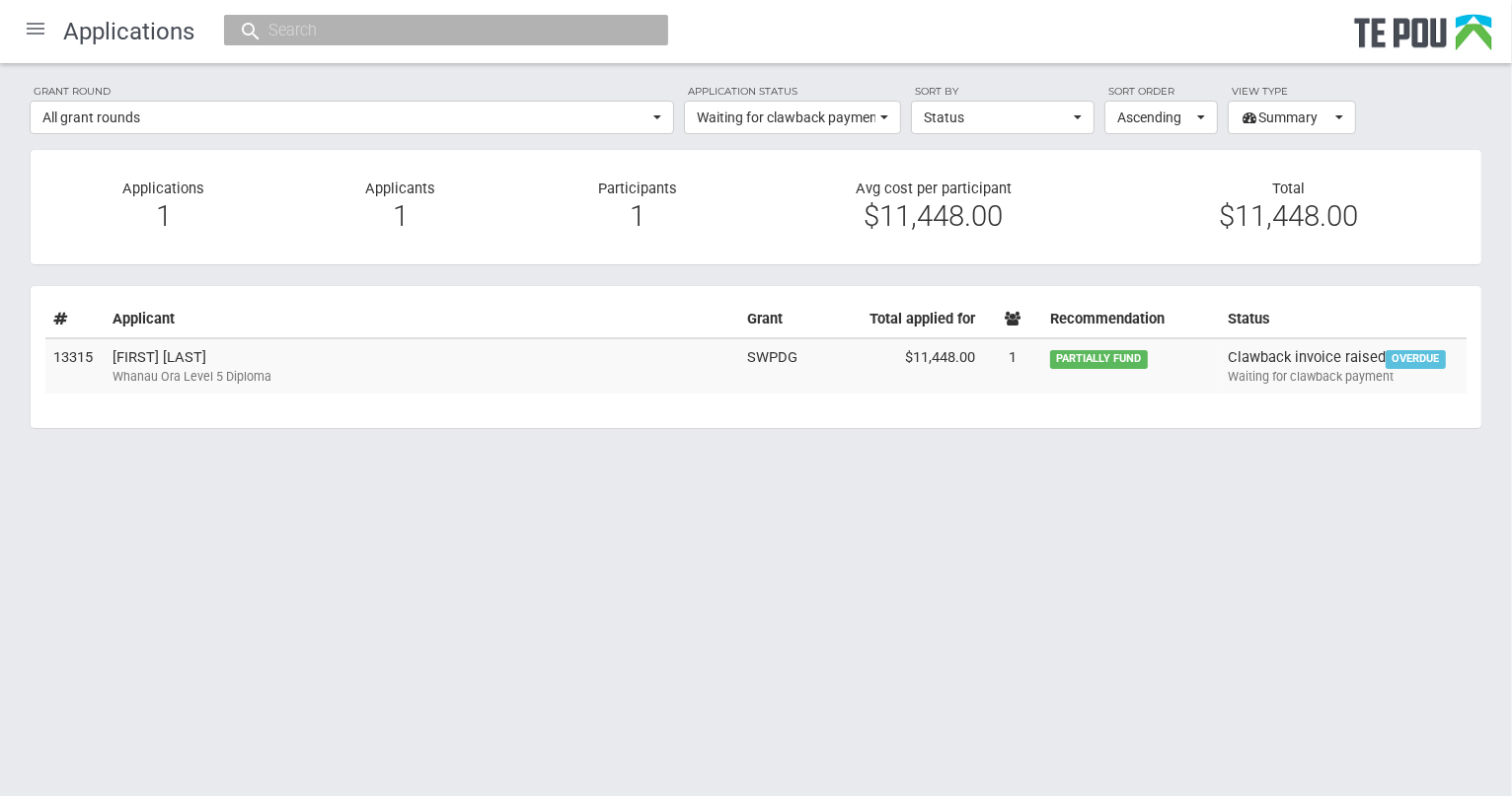 click on "Home
Applications
Grant rounds
Applicants
Organisations
Individuals
Moderation
Sign out
Applications
Grant round 		 All grant rounds   All All grant rounds AMHOIC Conference Grants AMHOIC Attendance Assistance Grants 2019 AMHOIC Attendance Assistance Grants 2019 part 2 Consumer Leadership Grant Consumer Leadership Grant September 2016 Consumer Leadership Grant March 2017 Consumer Leadership Grant September 2017 Consumer Leadership Grant March 2018 Consumer Leadership Grant October 2018 Consumer Leadership Grant March 2019 Consumer Leadership Grant September 2019 Consumer Leadership Grant March 2020 Consumer Leadership Grant October 2020 Consumer Leadership Grant March 2021 Consumer Leadership Grant September 2021 Let’s get real grants" at bounding box center [756, 258] 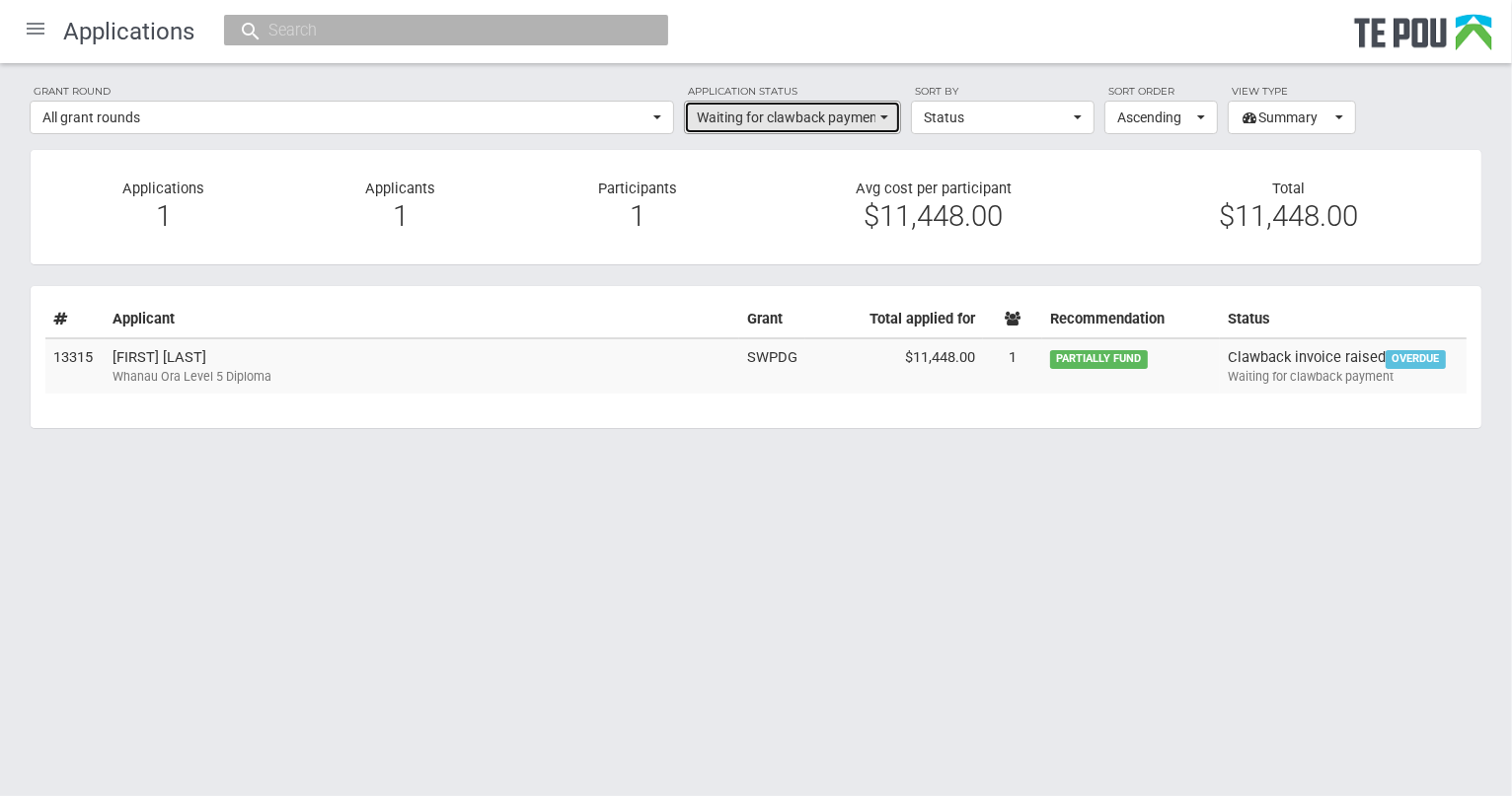 click on "Waiting for clawback payment" at bounding box center [793, 117] 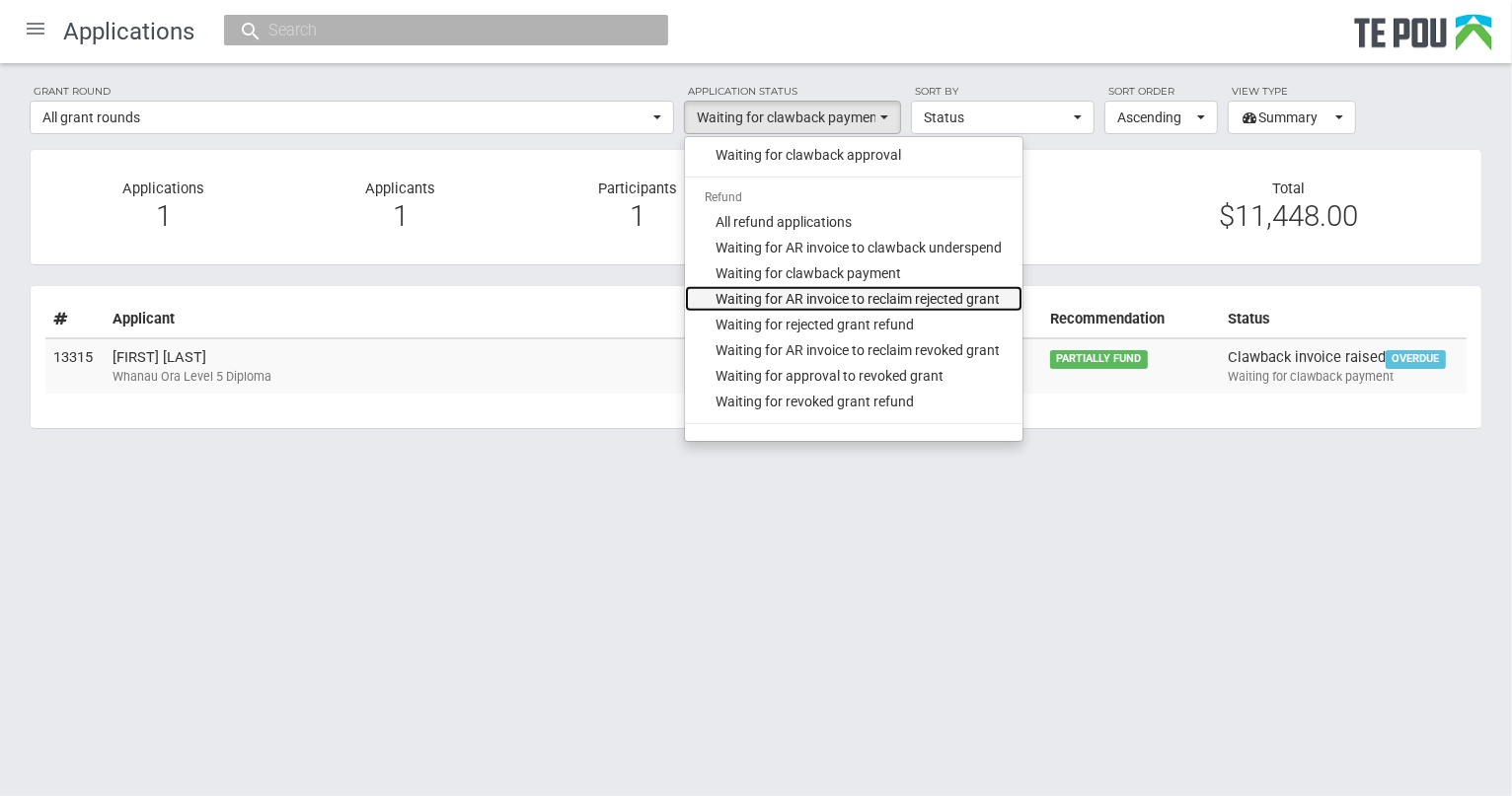 click on "Waiting for AR invoice to reclaim rejected grant" at bounding box center [859, 299] 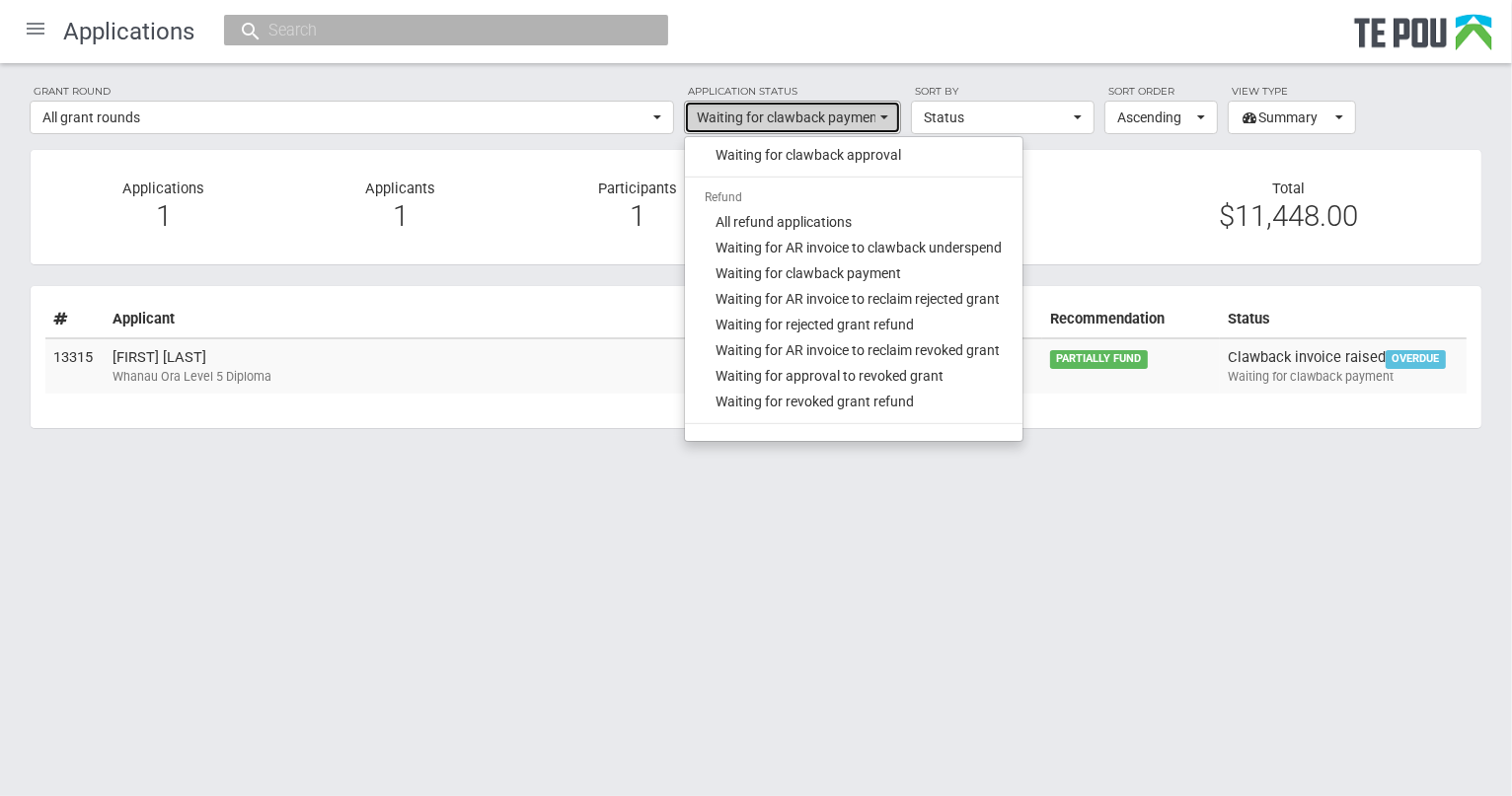 select on "[NUMBER]" 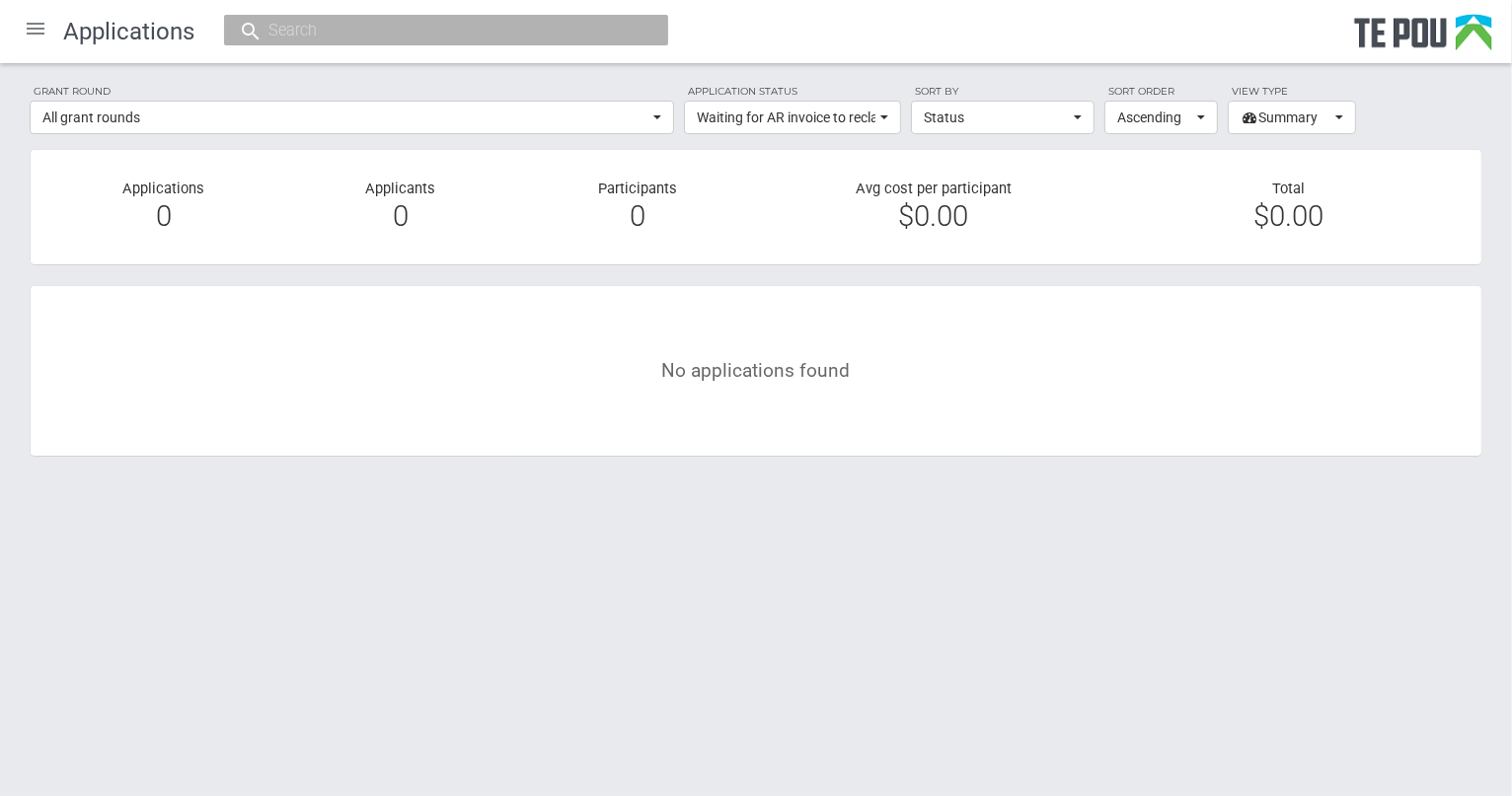 drag, startPoint x: 961, startPoint y: 664, endPoint x: 1002, endPoint y: 651, distance: 43.011626 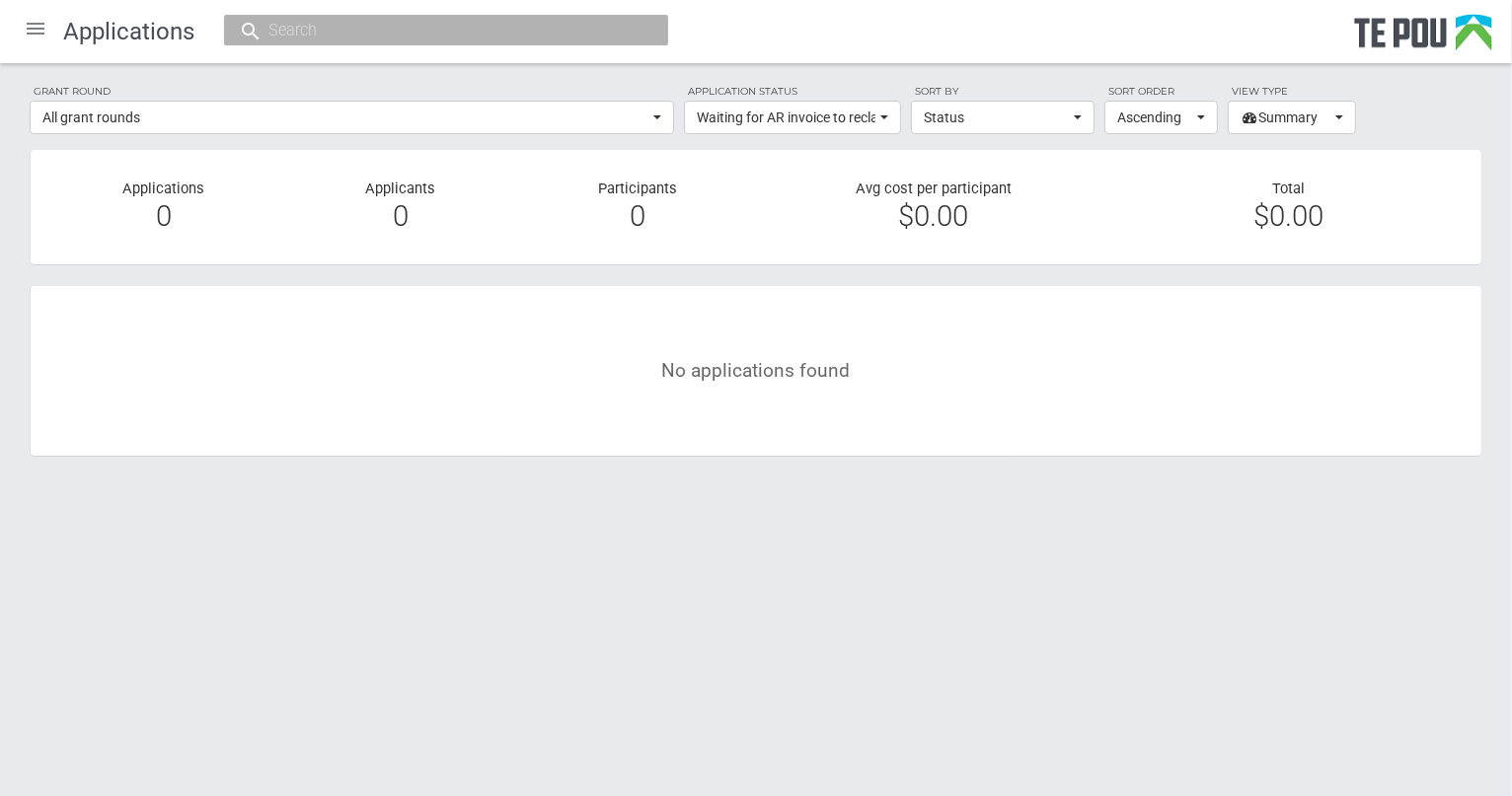 click on "Home
Applications
Grant rounds
Applicants
Organisations
Individuals
Moderation
Sign out
Applications
Grant round 		 All grant rounds   All All grant rounds AMHOIC Conference Grants AMHOIC Attendance Assistance Grants 2019 AMHOIC Attendance Assistance Grants 2019 part 2 Consumer Leadership Grant Consumer Leadership Grant September 2016 Consumer Leadership Grant March 2017 Consumer Leadership Grant September 2017 Consumer Leadership Grant March 2018 Consumer Leadership Grant October 2018 Consumer Leadership Grant March 2019 Consumer Leadership Grant September 2019 Consumer Leadership Grant March 2020 Consumer Leadership Grant October 2020 Consumer Leadership Grant March 2021 Consumer Leadership Grant September 2021 Let’s get real grants" at bounding box center (756, 398) 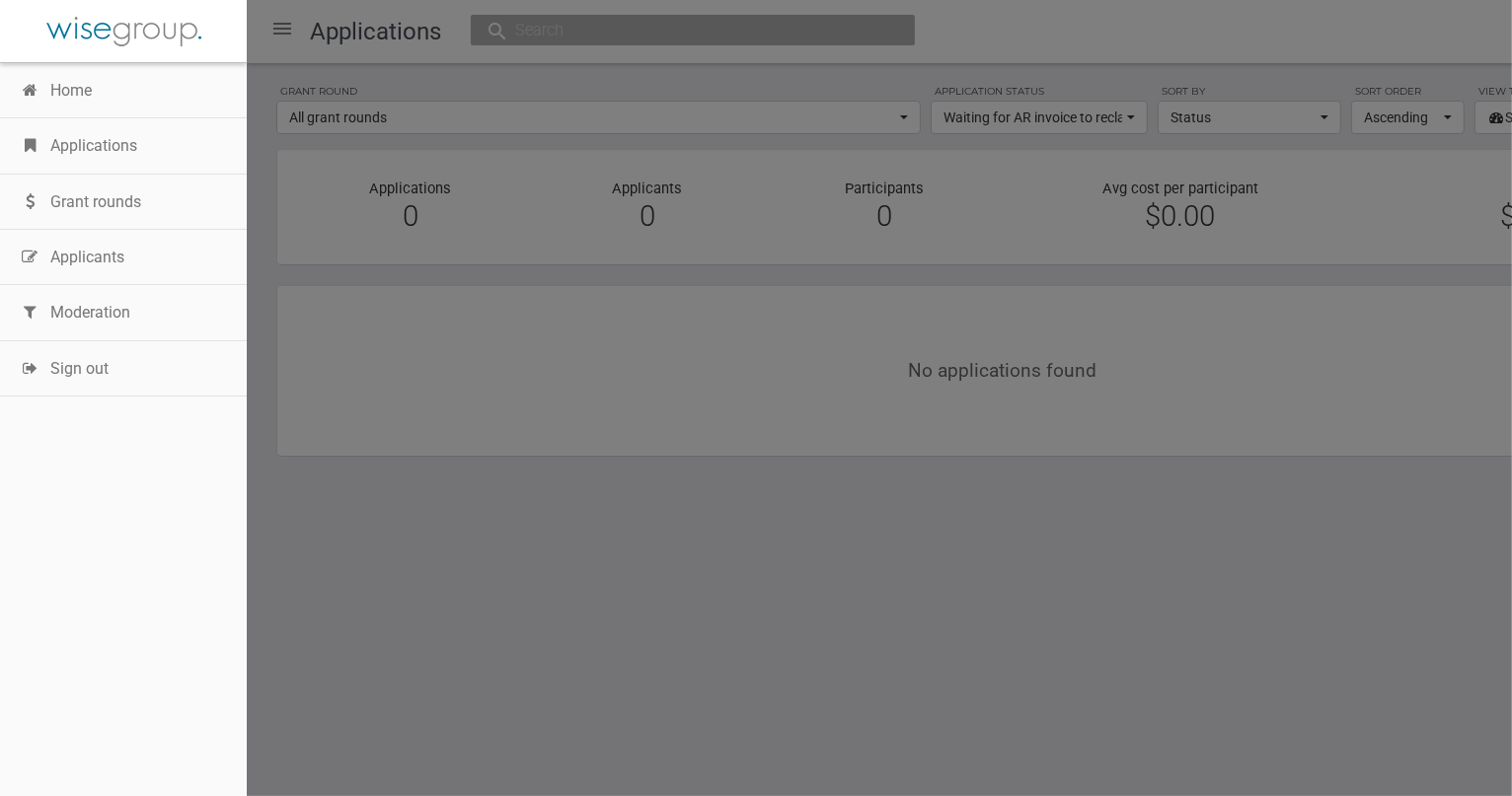 drag, startPoint x: 1190, startPoint y: 654, endPoint x: 1506, endPoint y: 395, distance: 408.5792 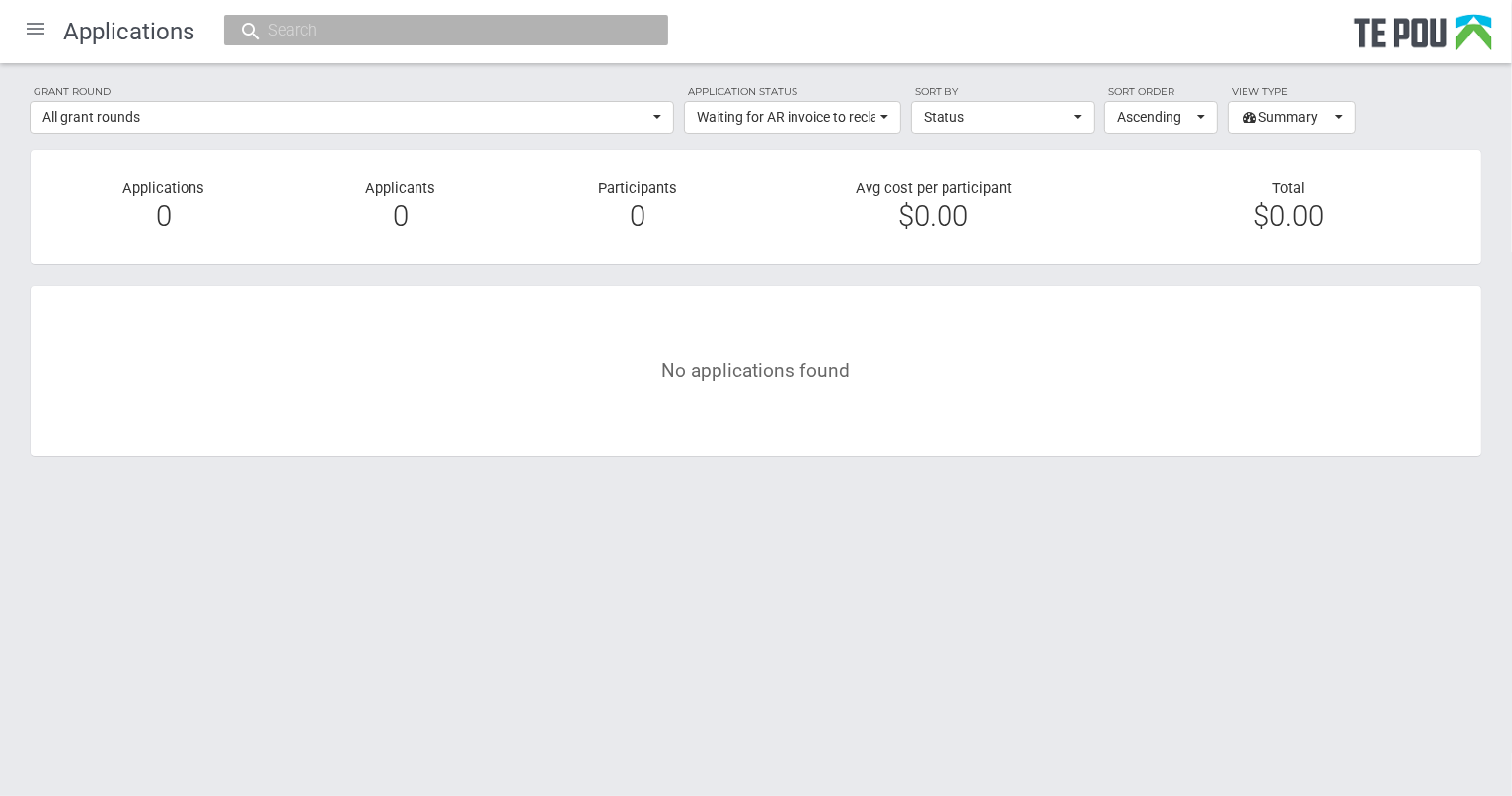 click on "Home
Applications
Grant rounds
Applicants
Organisations
Individuals
Moderation
Sign out
Applications
Grant round 		 All grant rounds   All All grant rounds AMHOIC Conference Grants AMHOIC Attendance Assistance Grants 2019 AMHOIC Attendance Assistance Grants 2019 part 2 Consumer Leadership Grant Consumer Leadership Grant September 2016 Consumer Leadership Grant March 2017 Consumer Leadership Grant September 2017 Consumer Leadership Grant March 2018 Consumer Leadership Grant October 2018 Consumer Leadership Grant March 2019 Consumer Leadership Grant September 2019 Consumer Leadership Grant March 2020 Consumer Leadership Grant October 2020 Consumer Leadership Grant March 2021 Consumer Leadership Grant September 2021 Let’s get real grants" at bounding box center (756, 398) 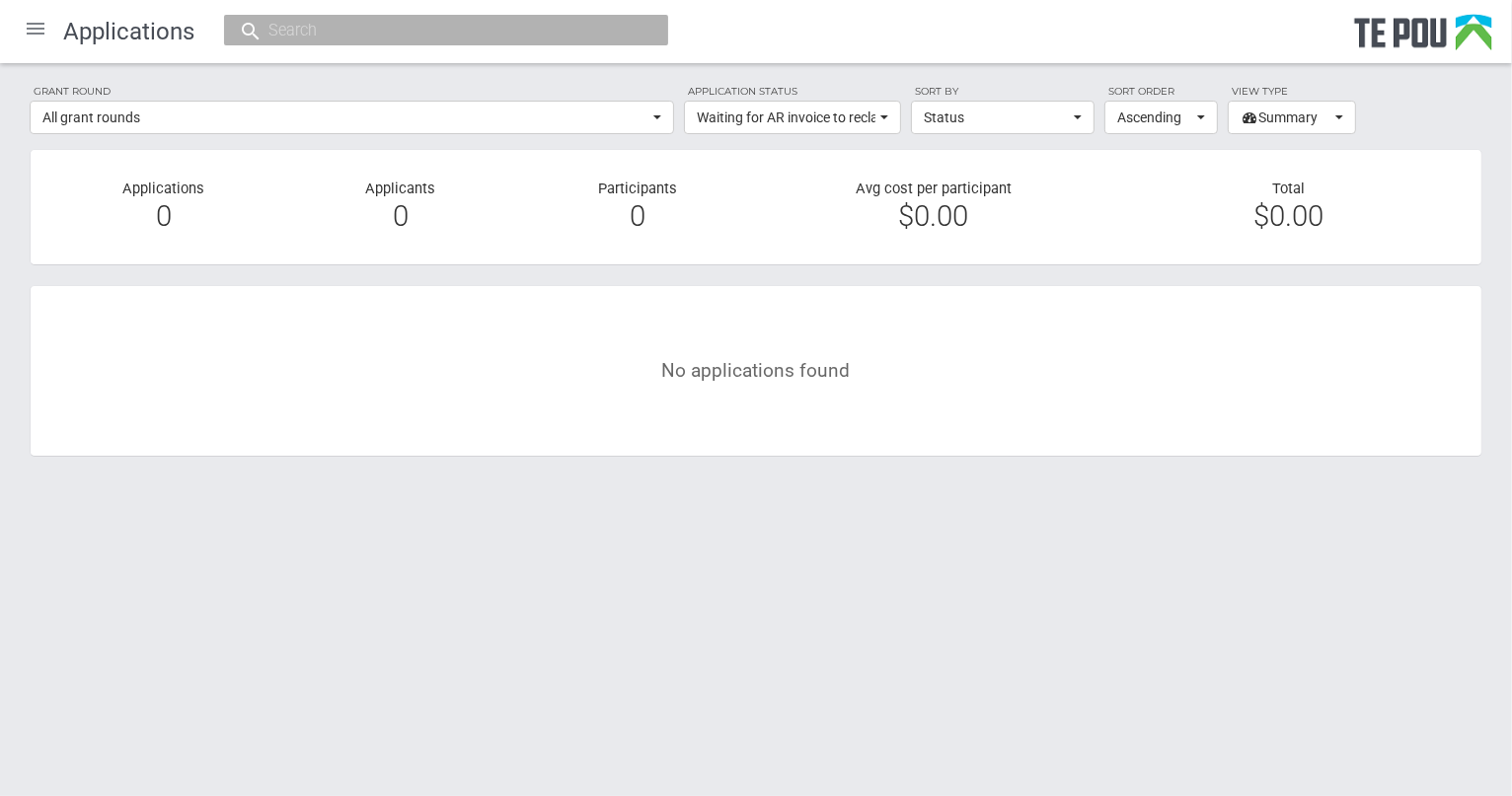 click on "Home
Applications
Grant rounds
Applicants
Organisations
Individuals
Moderation
Sign out
Applications
Grant round 		 All grant rounds   All All grant rounds AMHOIC Conference Grants AMHOIC Attendance Assistance Grants 2019 AMHOIC Attendance Assistance Grants 2019 part 2 Consumer Leadership Grant Consumer Leadership Grant September 2016 Consumer Leadership Grant March 2017 Consumer Leadership Grant September 2017 Consumer Leadership Grant March 2018 Consumer Leadership Grant October 2018 Consumer Leadership Grant March 2019 Consumer Leadership Grant September 2019 Consumer Leadership Grant March 2020 Consumer Leadership Grant October 2020 Consumer Leadership Grant March 2021 Consumer Leadership Grant September 2021 Let’s get real grants" at bounding box center [756, 398] 